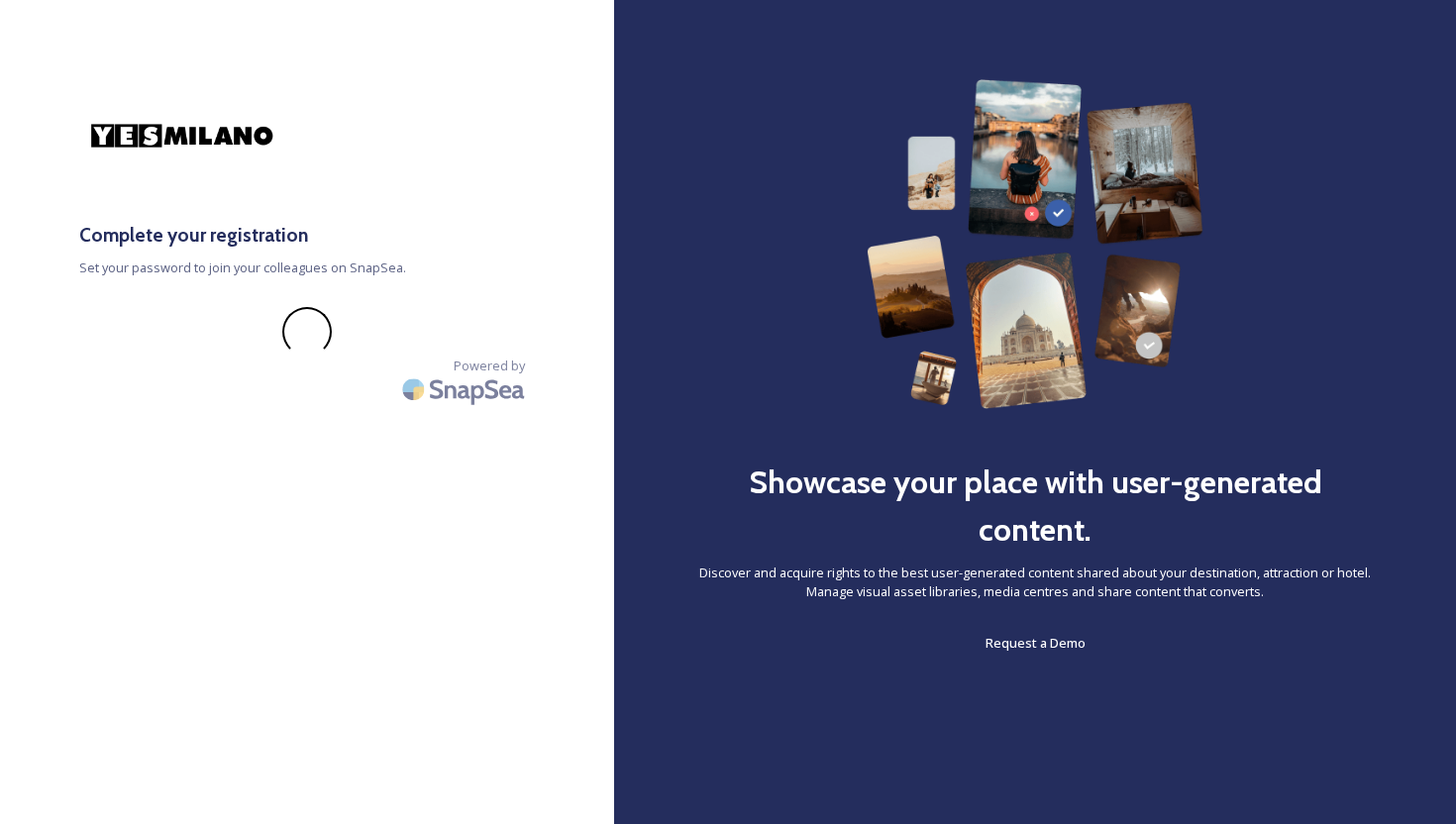 scroll, scrollTop: 0, scrollLeft: 0, axis: both 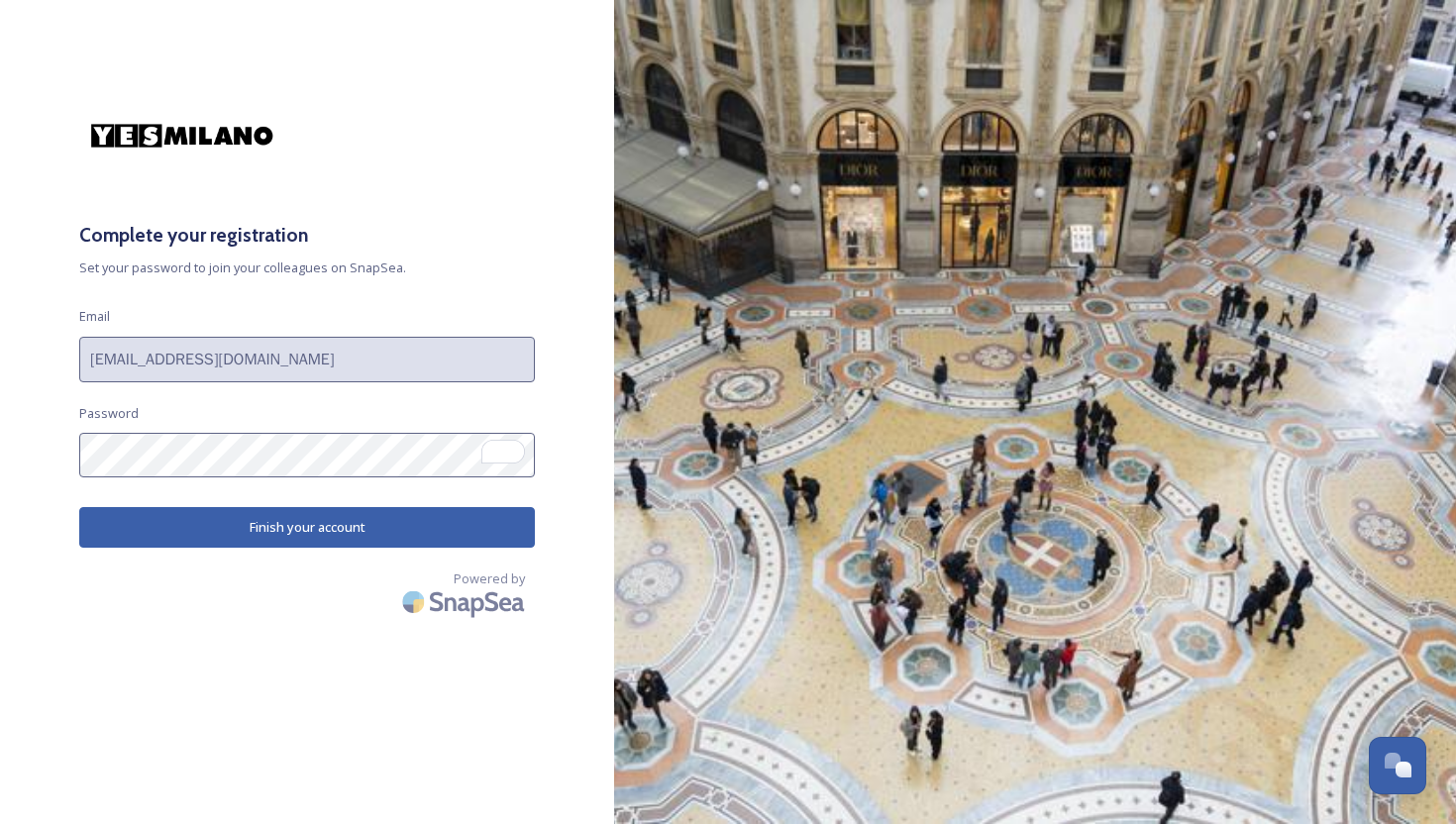 click on "Finish your account" at bounding box center [307, 527] 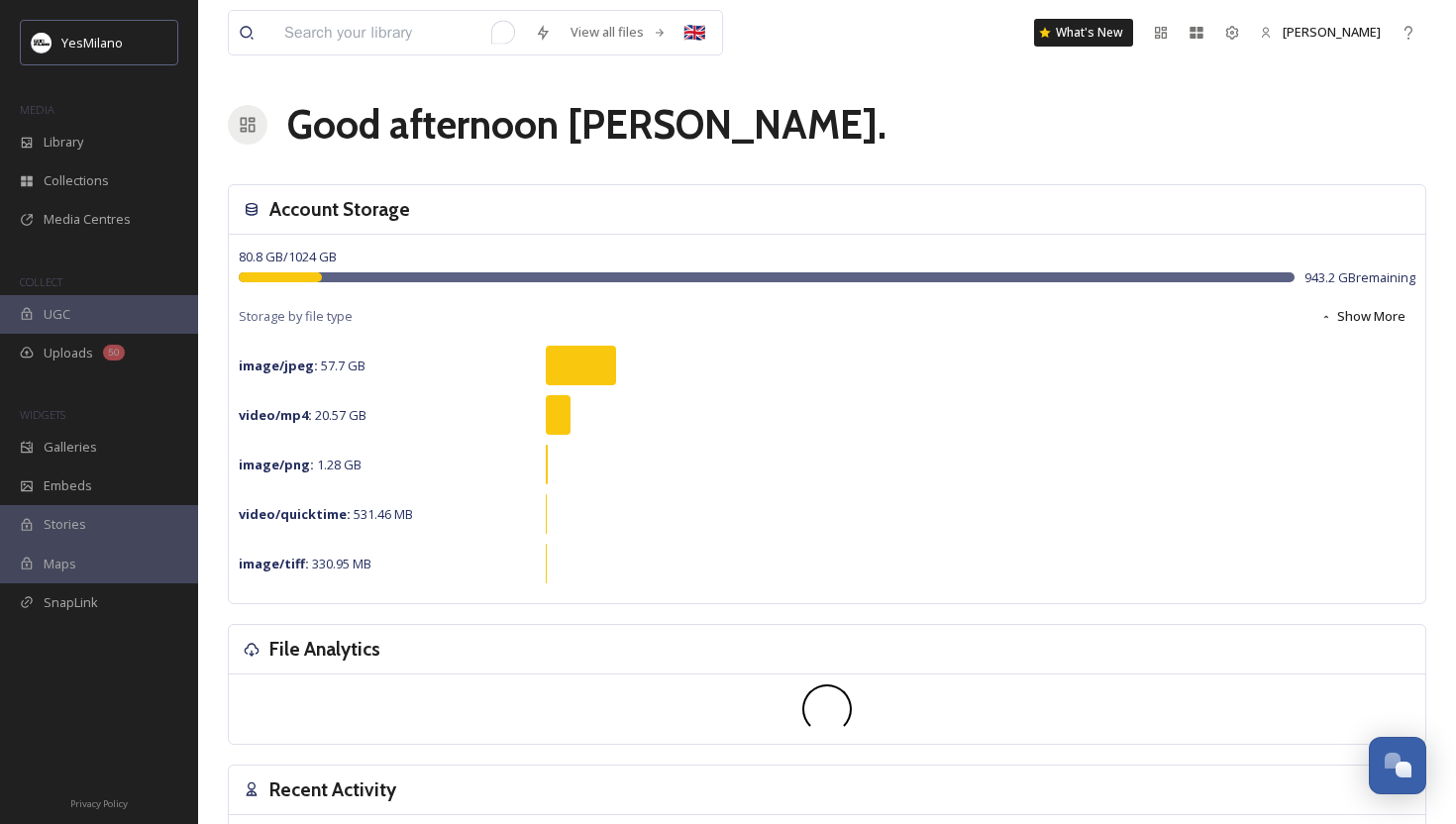 click at bounding box center (399, 33) 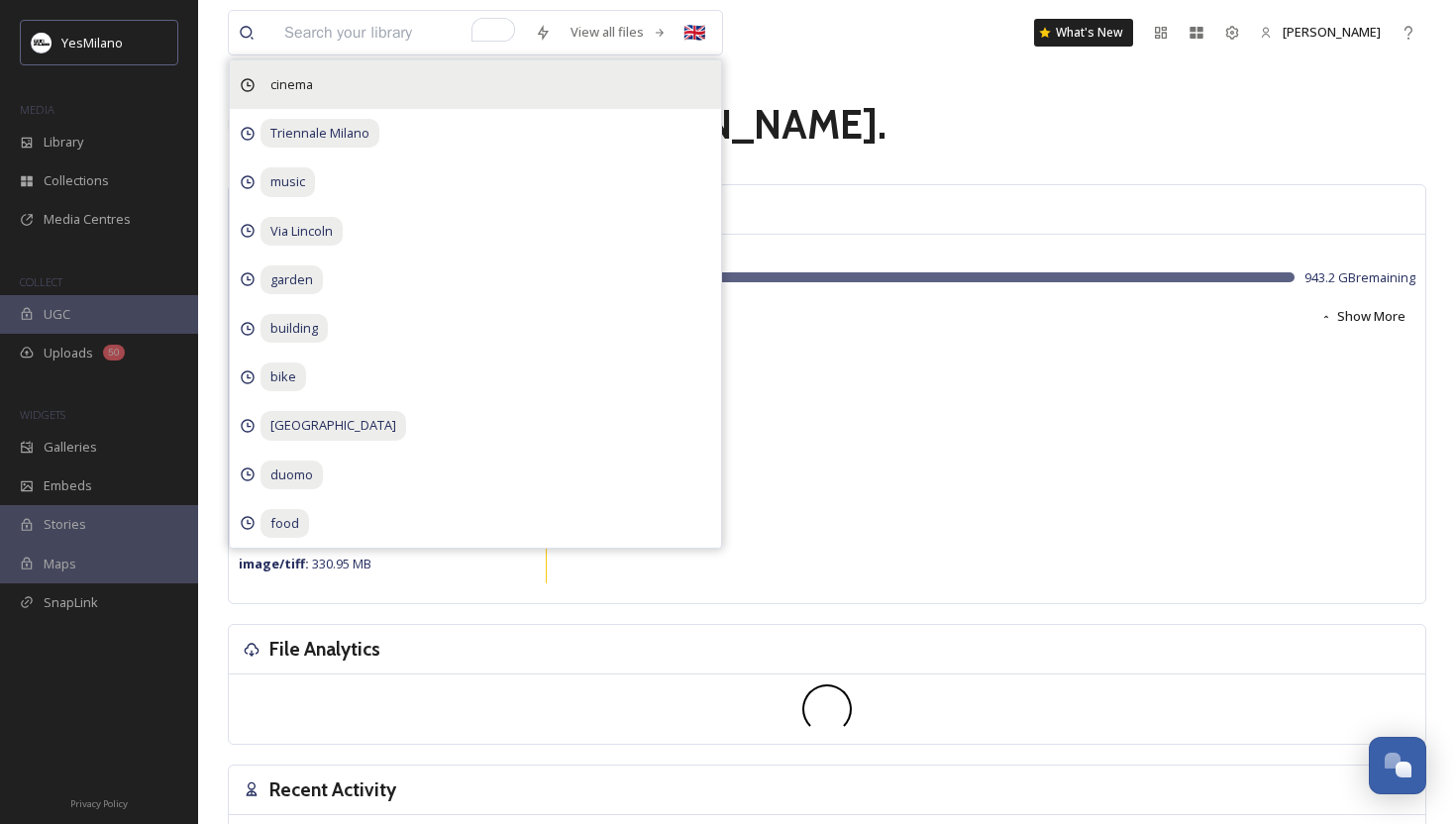 click on "cinema" at bounding box center (291, 84) 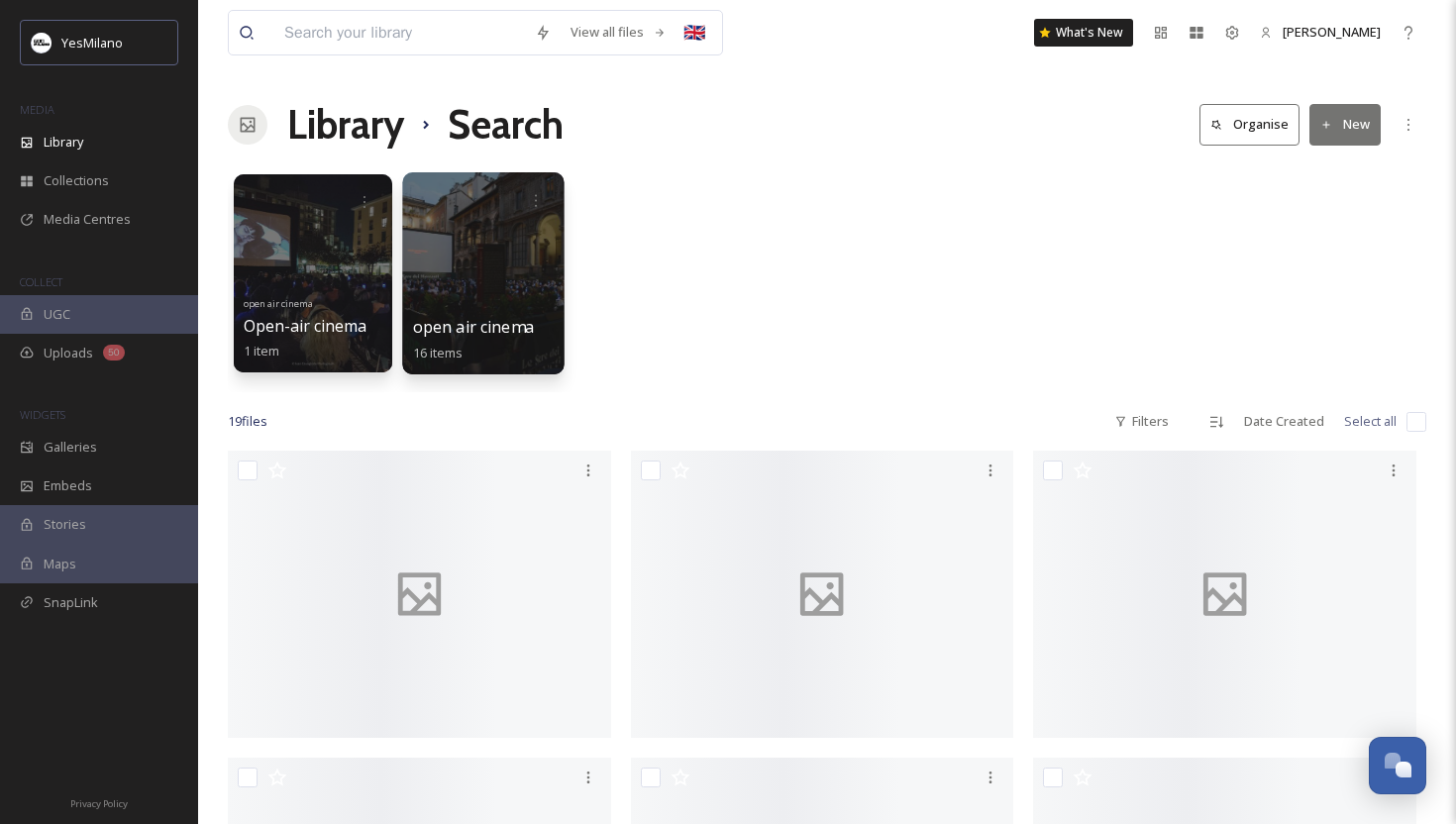 click at bounding box center (482, 273) 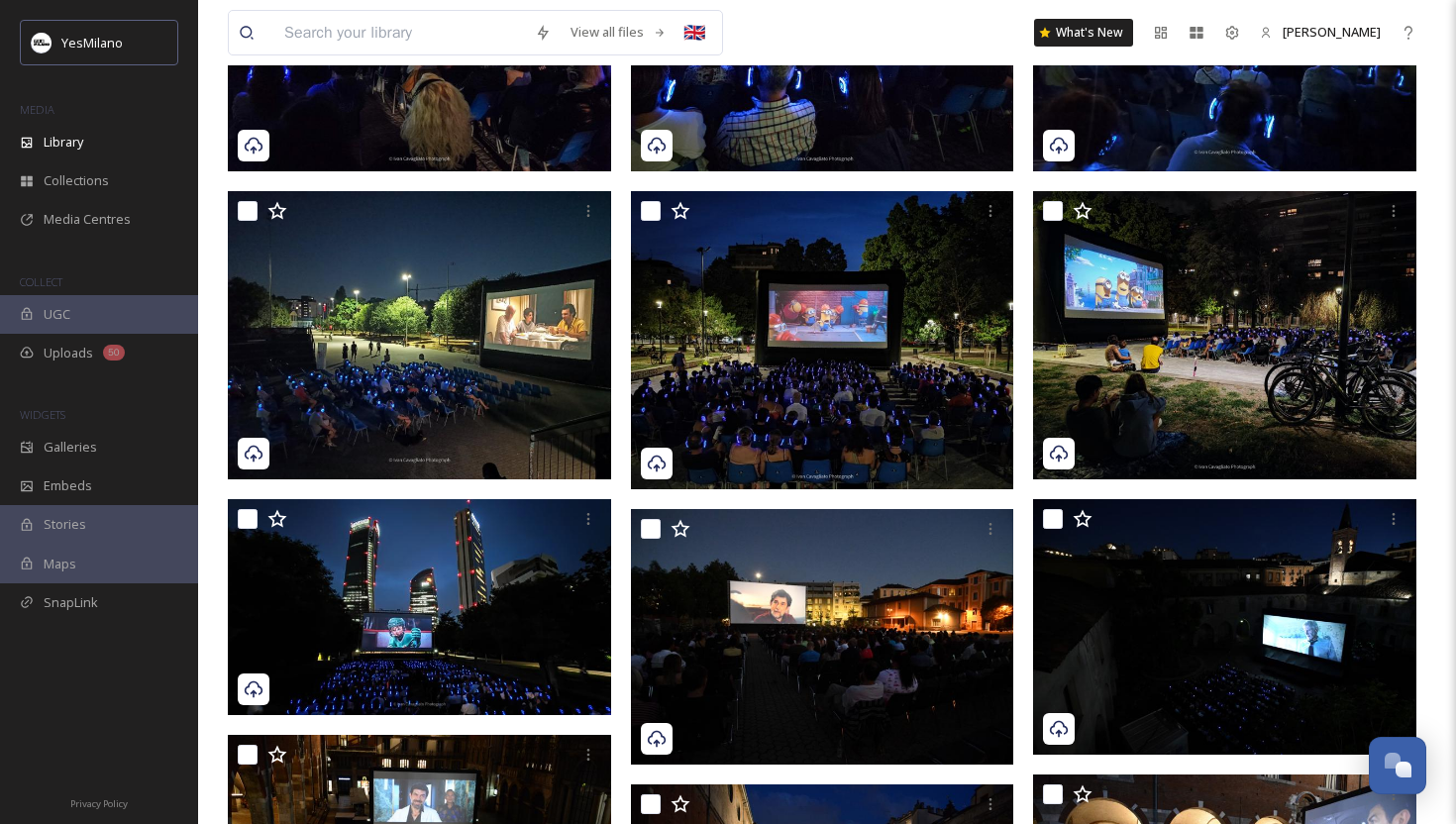 scroll, scrollTop: 904, scrollLeft: 0, axis: vertical 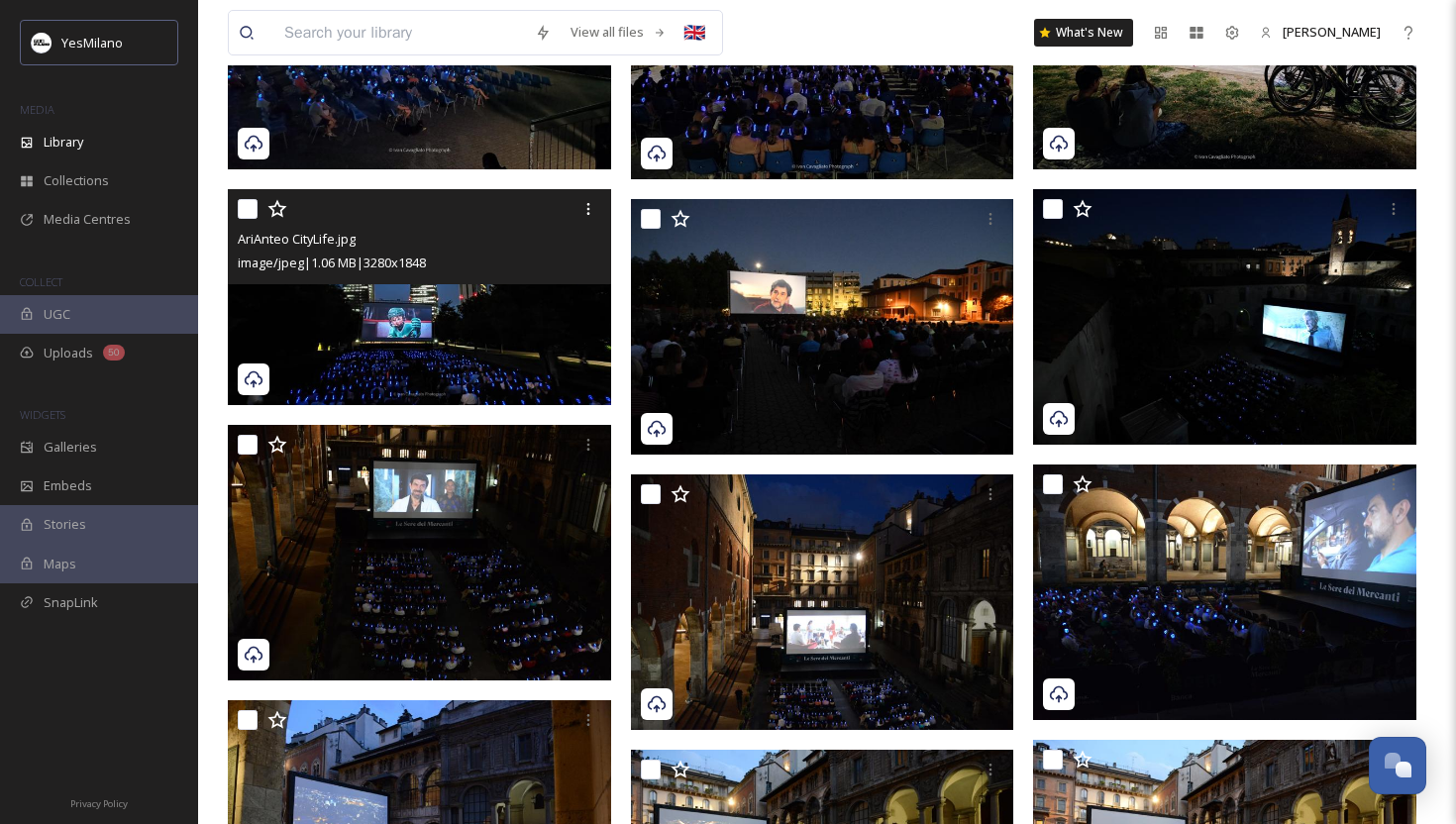 click at bounding box center [419, 297] 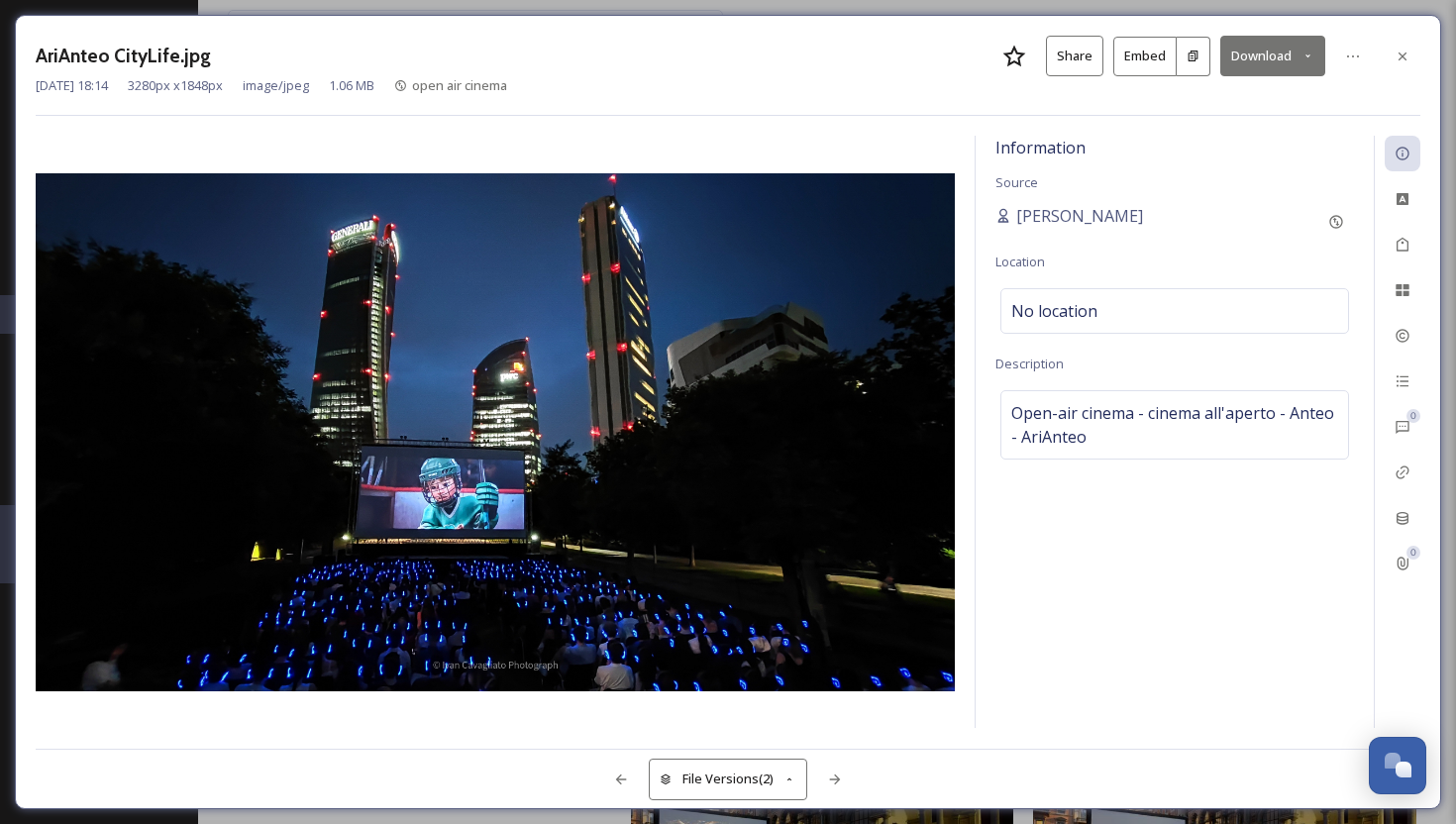 click on "Download" at bounding box center (1273, 55) 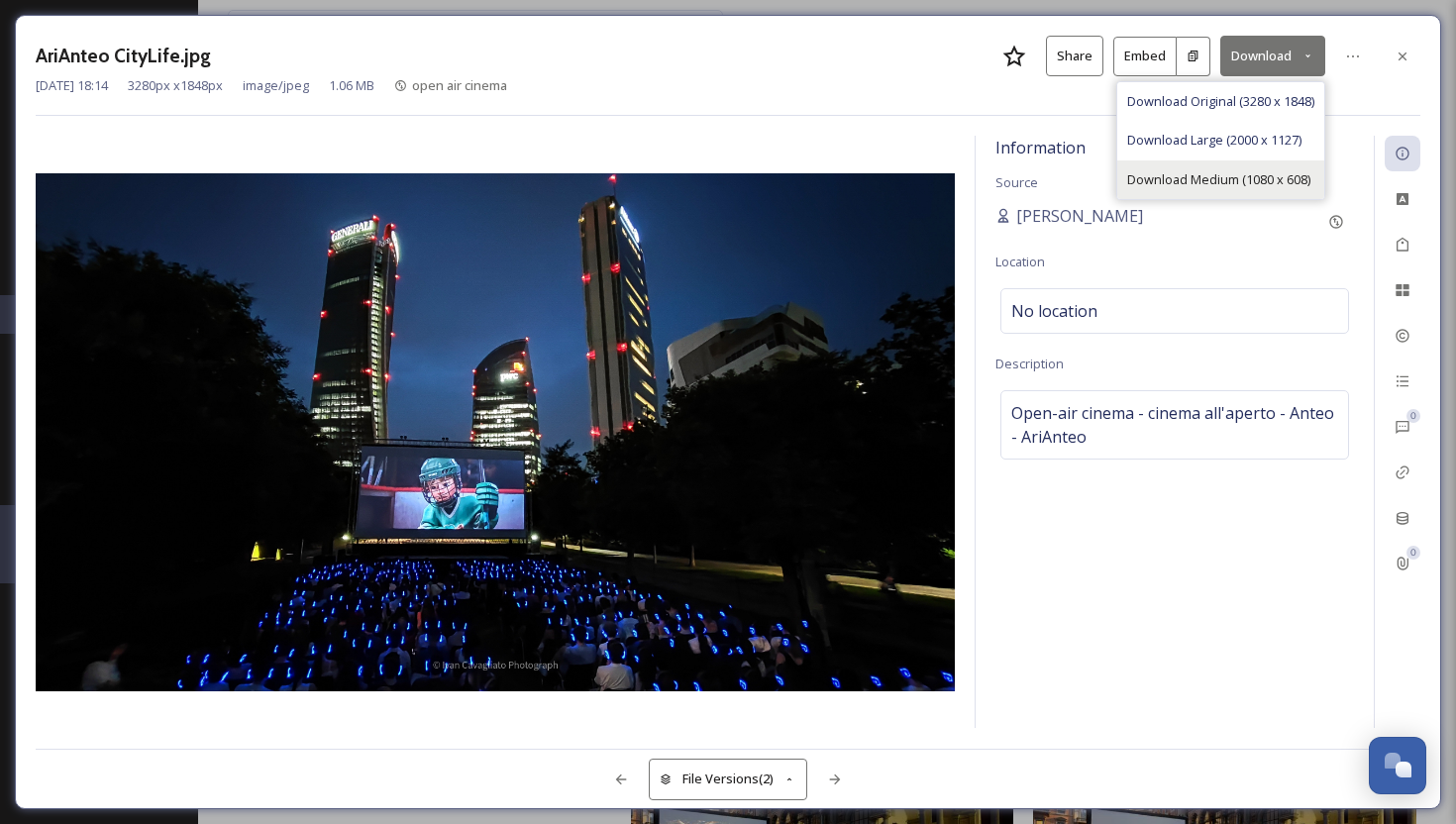 click on "Download Medium (1080 x 608)" at bounding box center (1218, 179) 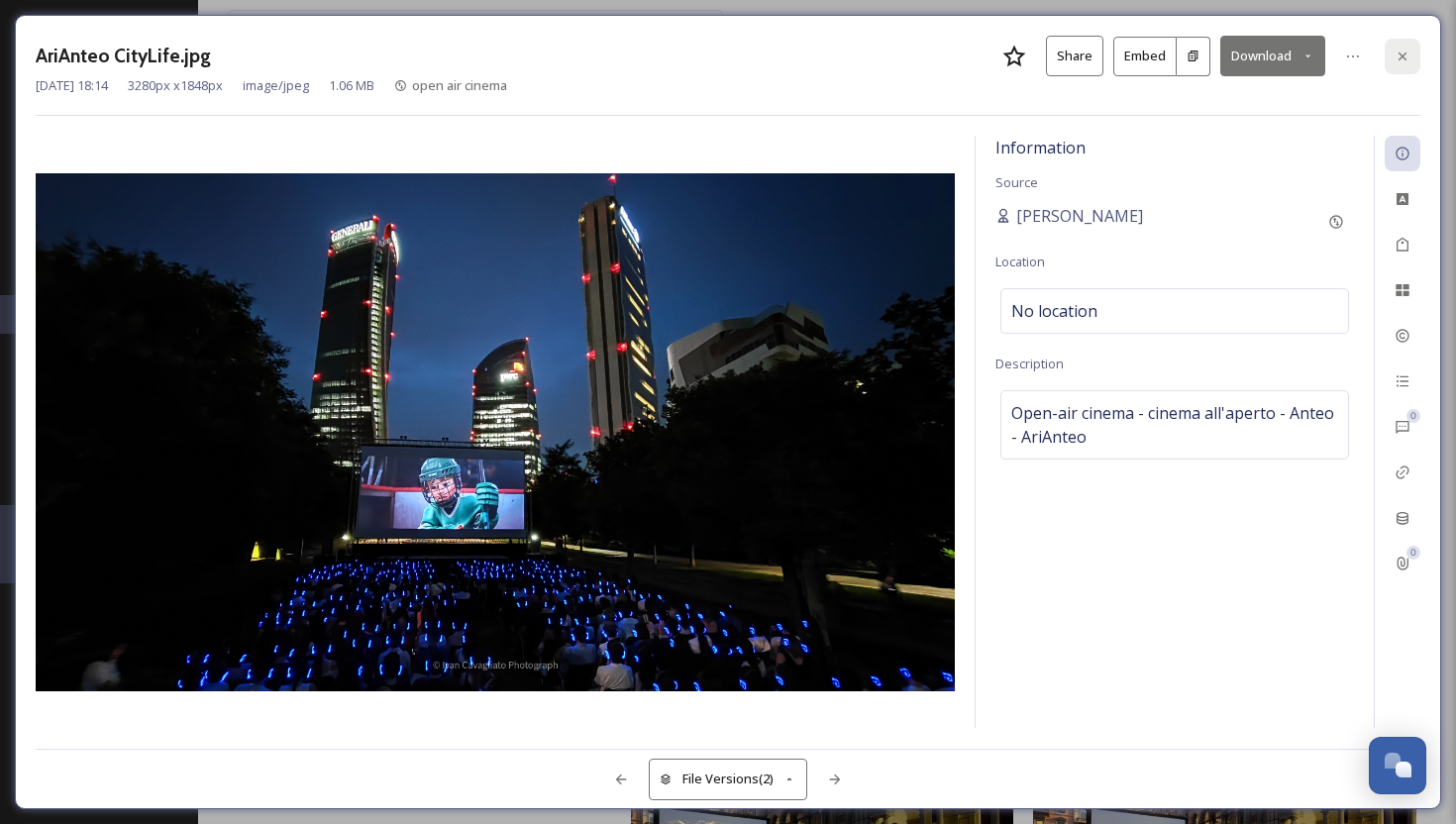 click 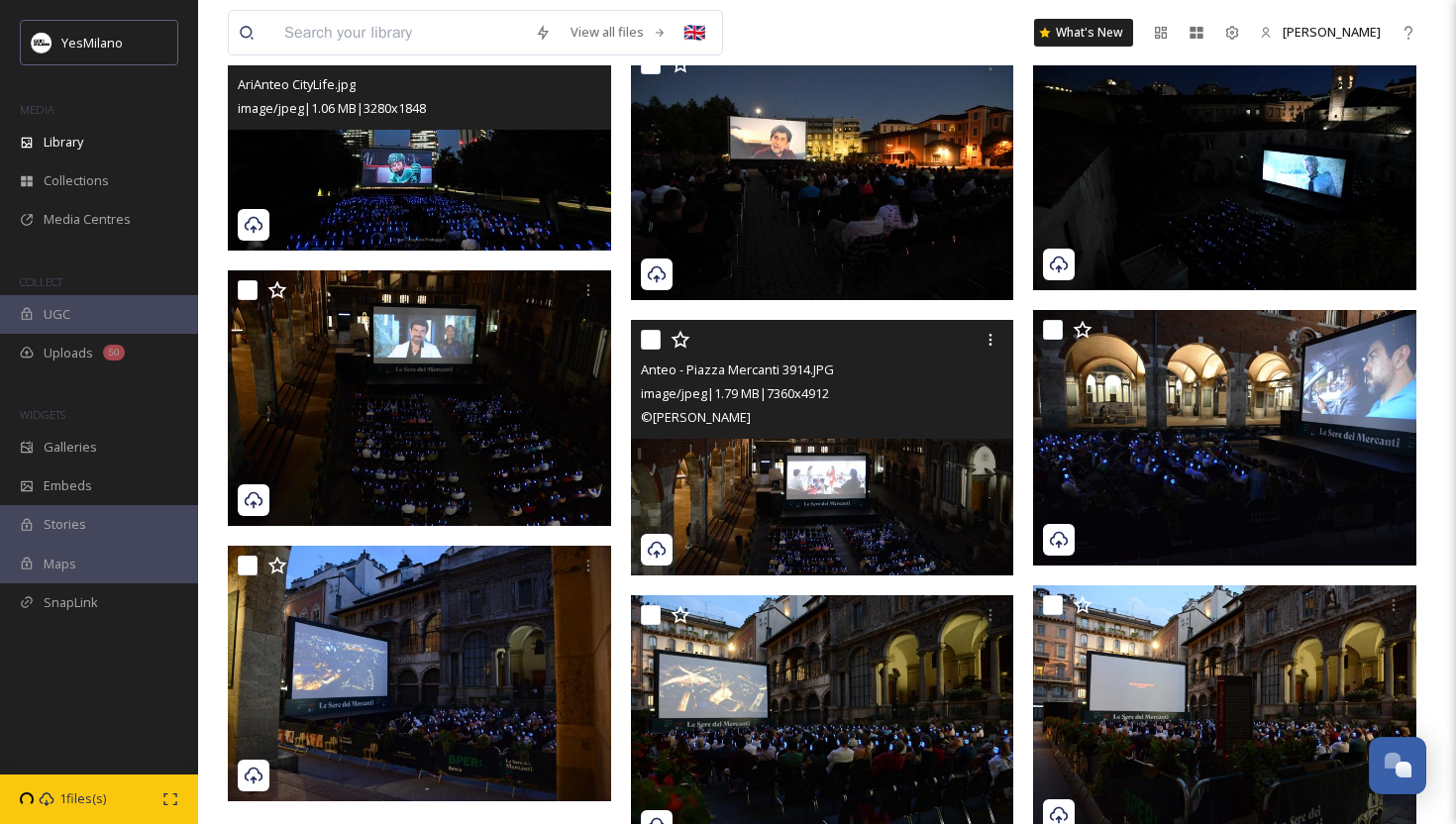 scroll, scrollTop: 1119, scrollLeft: 0, axis: vertical 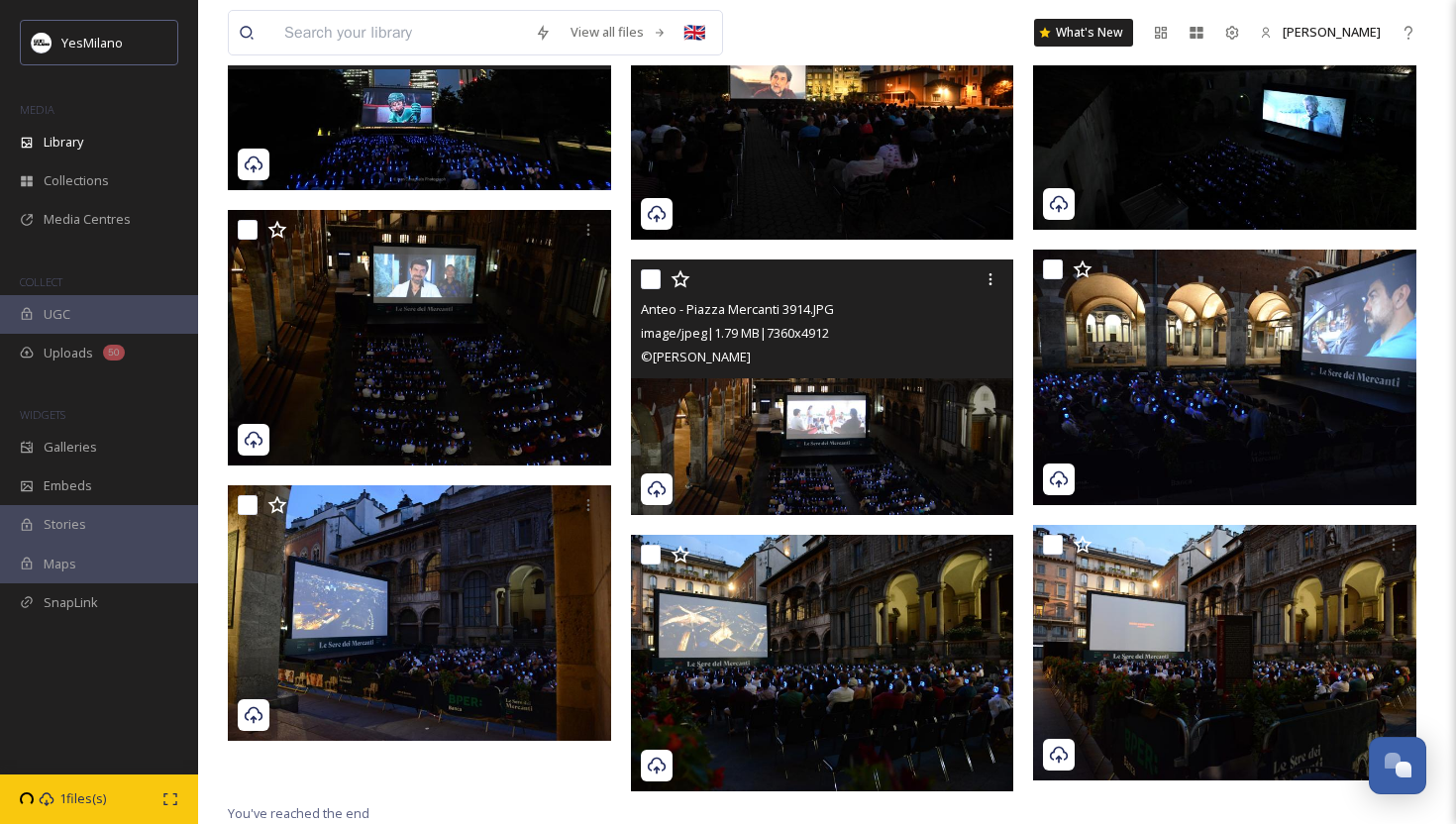 click at bounding box center (822, 387) 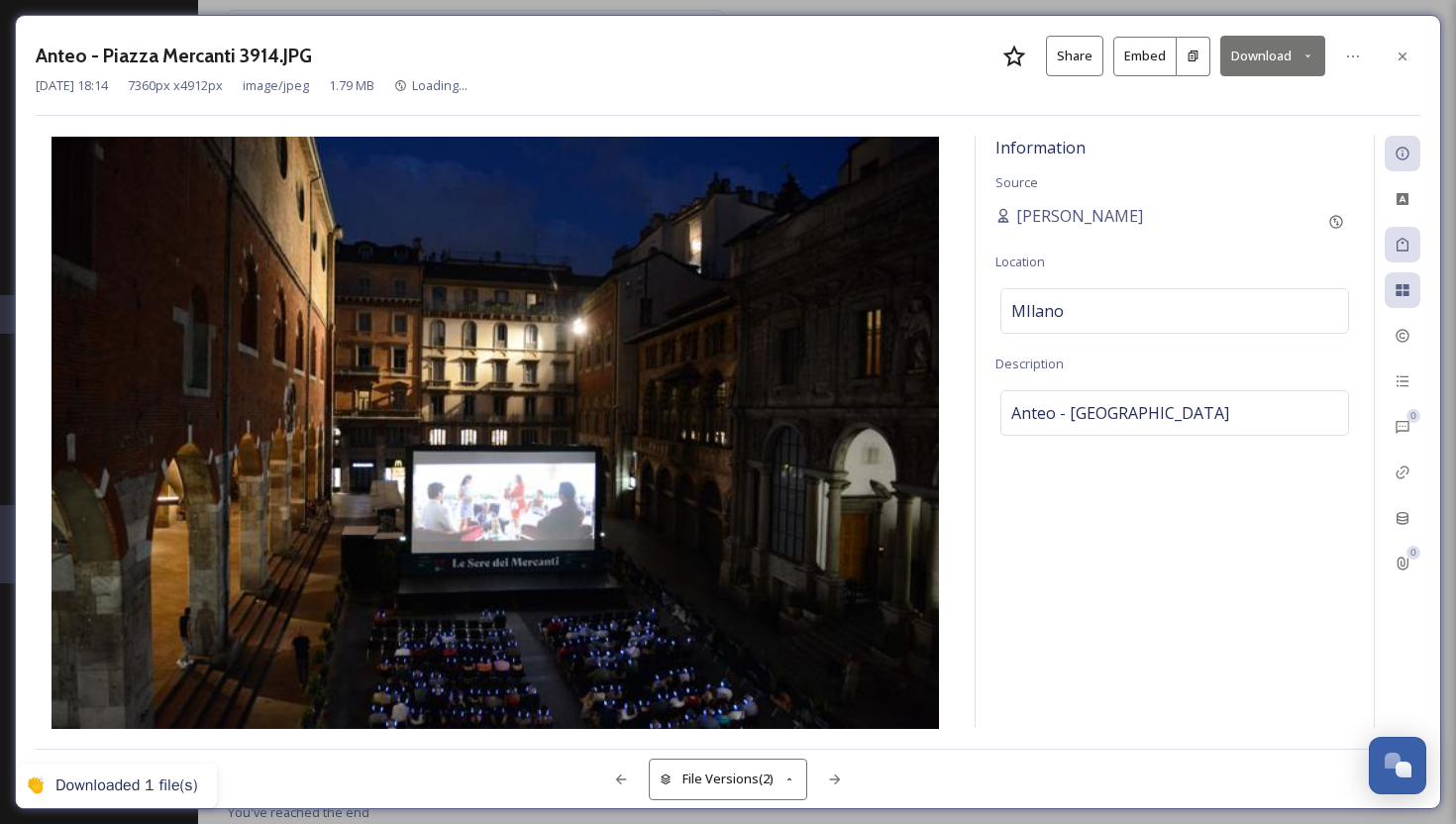 scroll, scrollTop: 1109, scrollLeft: 0, axis: vertical 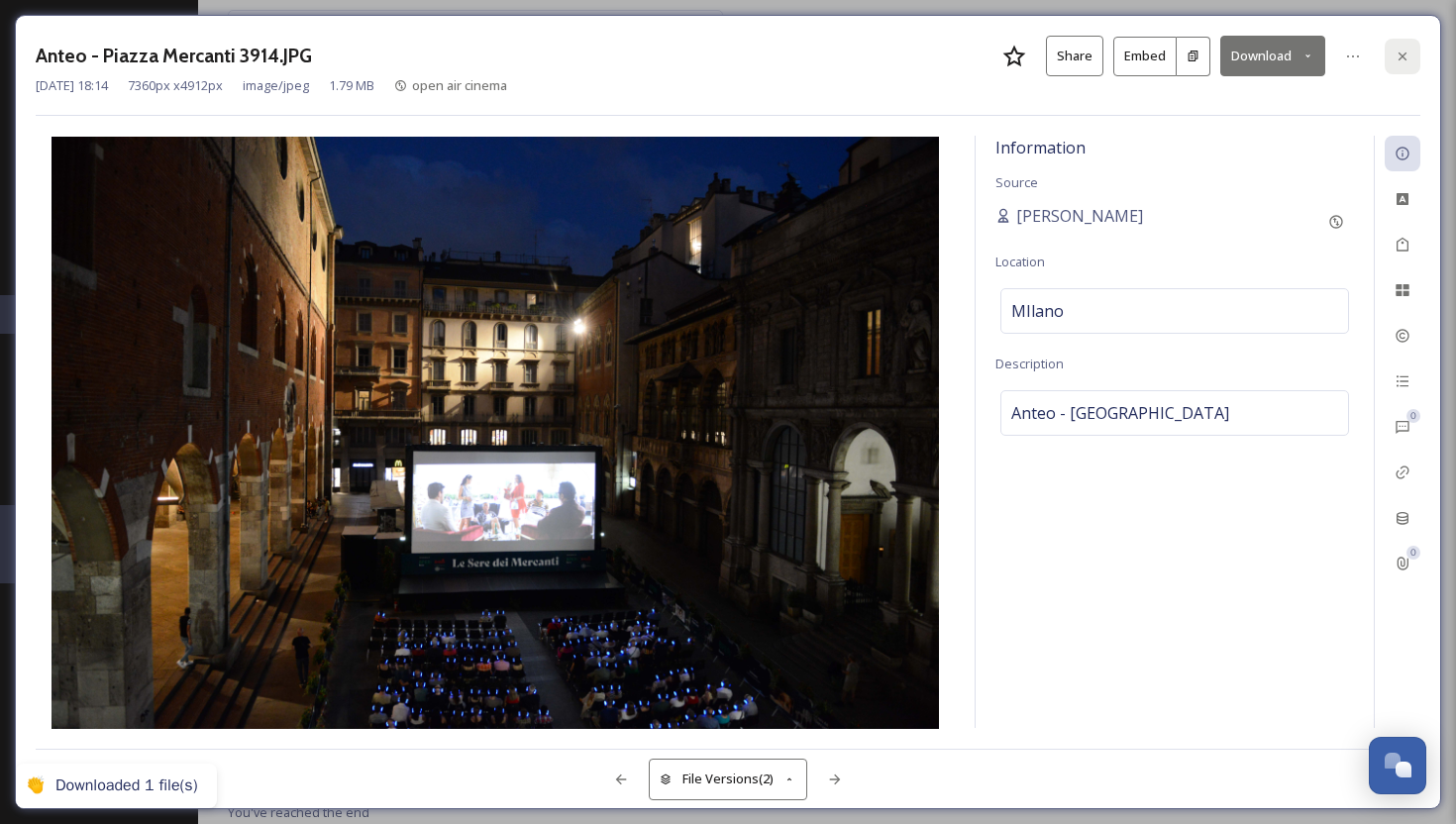 click 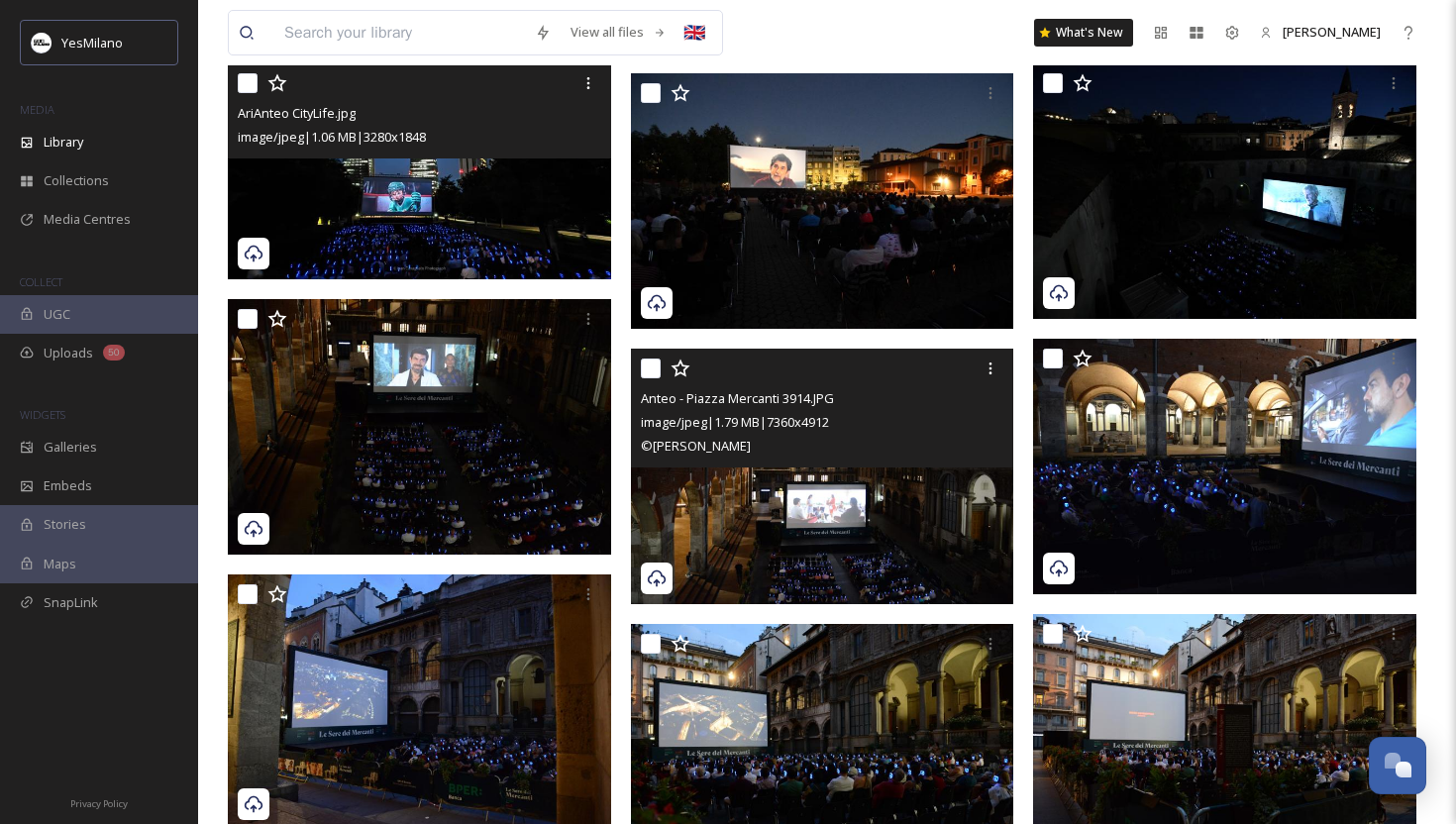 scroll, scrollTop: 859, scrollLeft: 0, axis: vertical 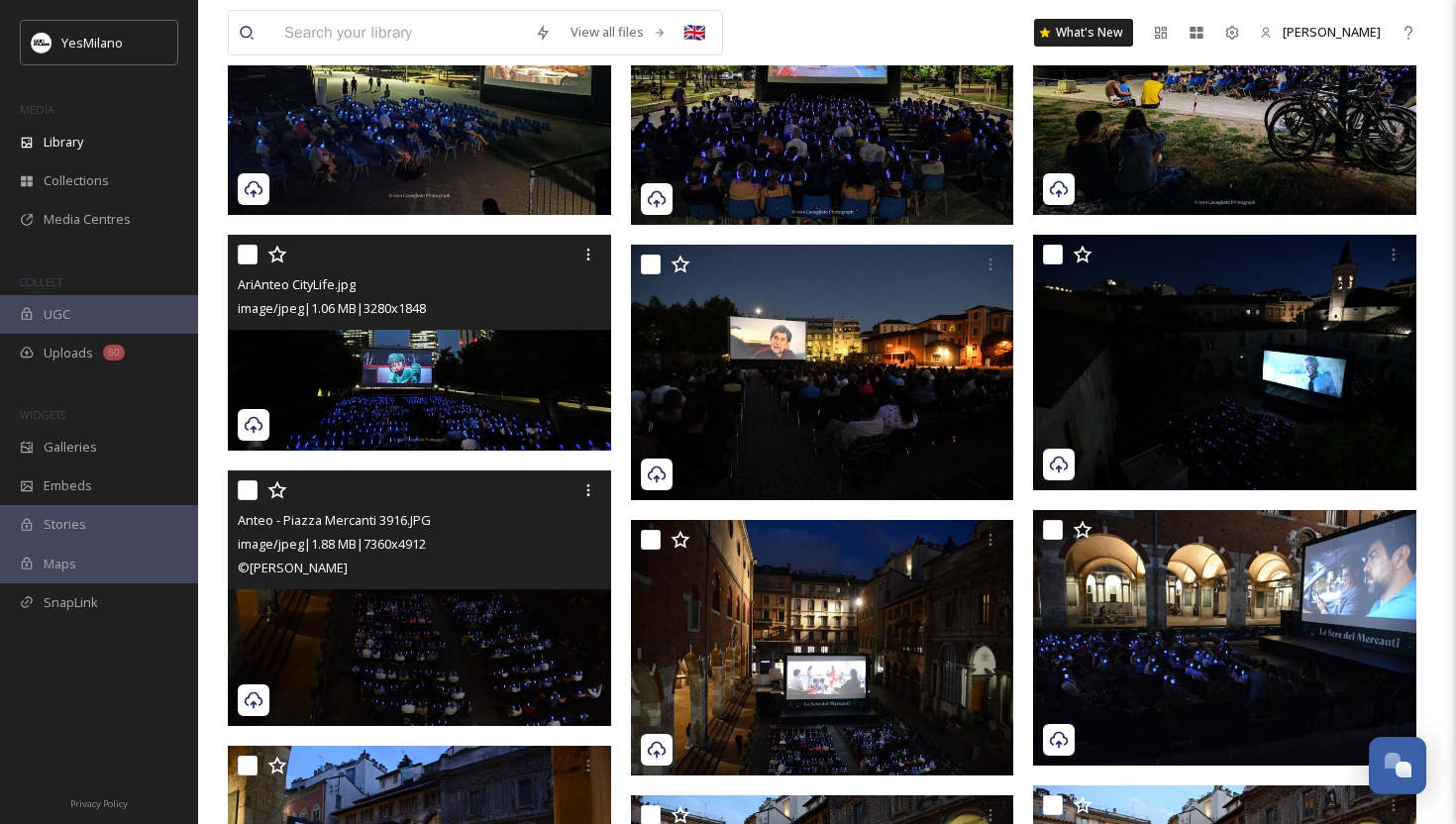 click at bounding box center (419, 598) 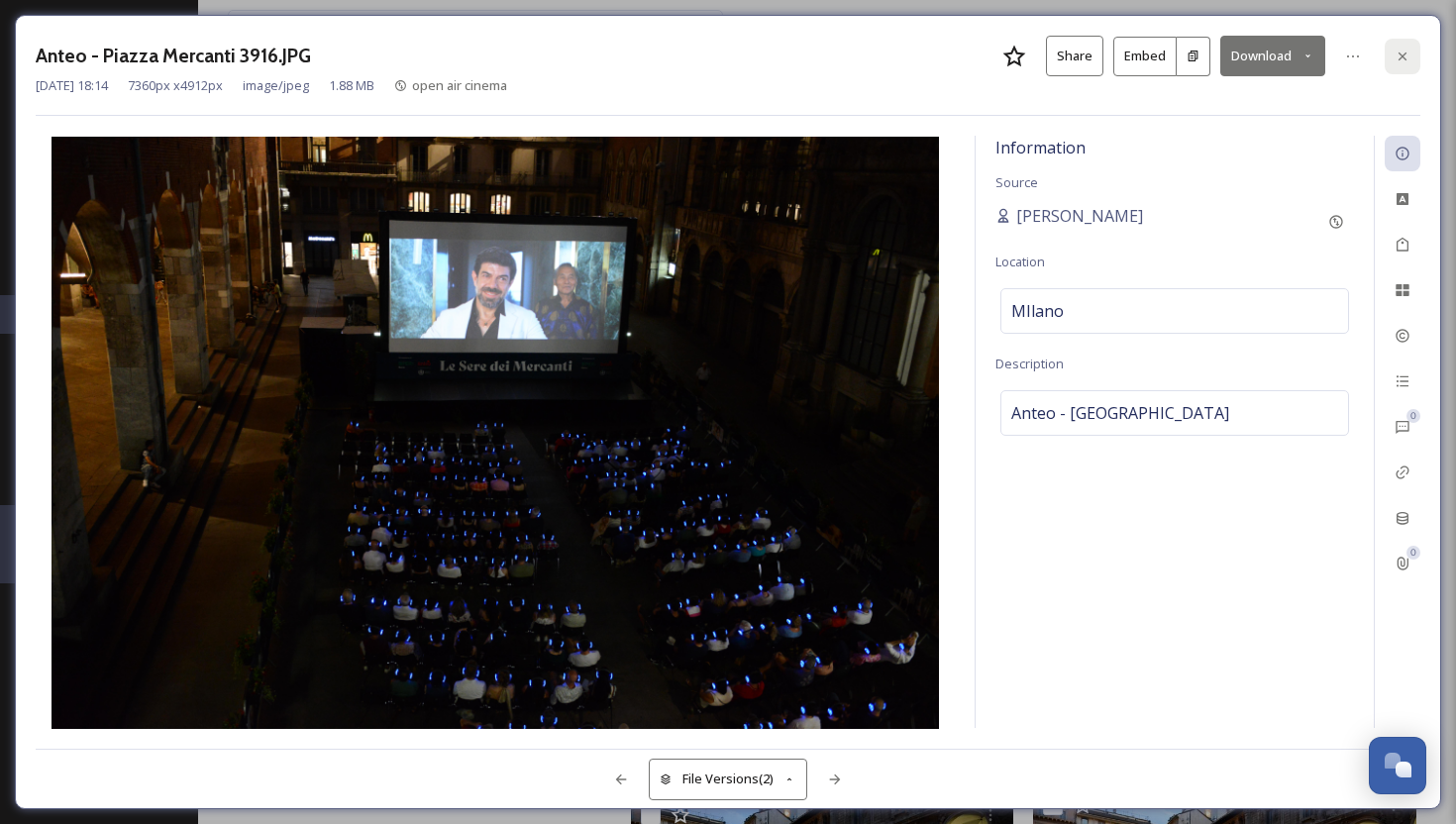 click at bounding box center (1403, 56) 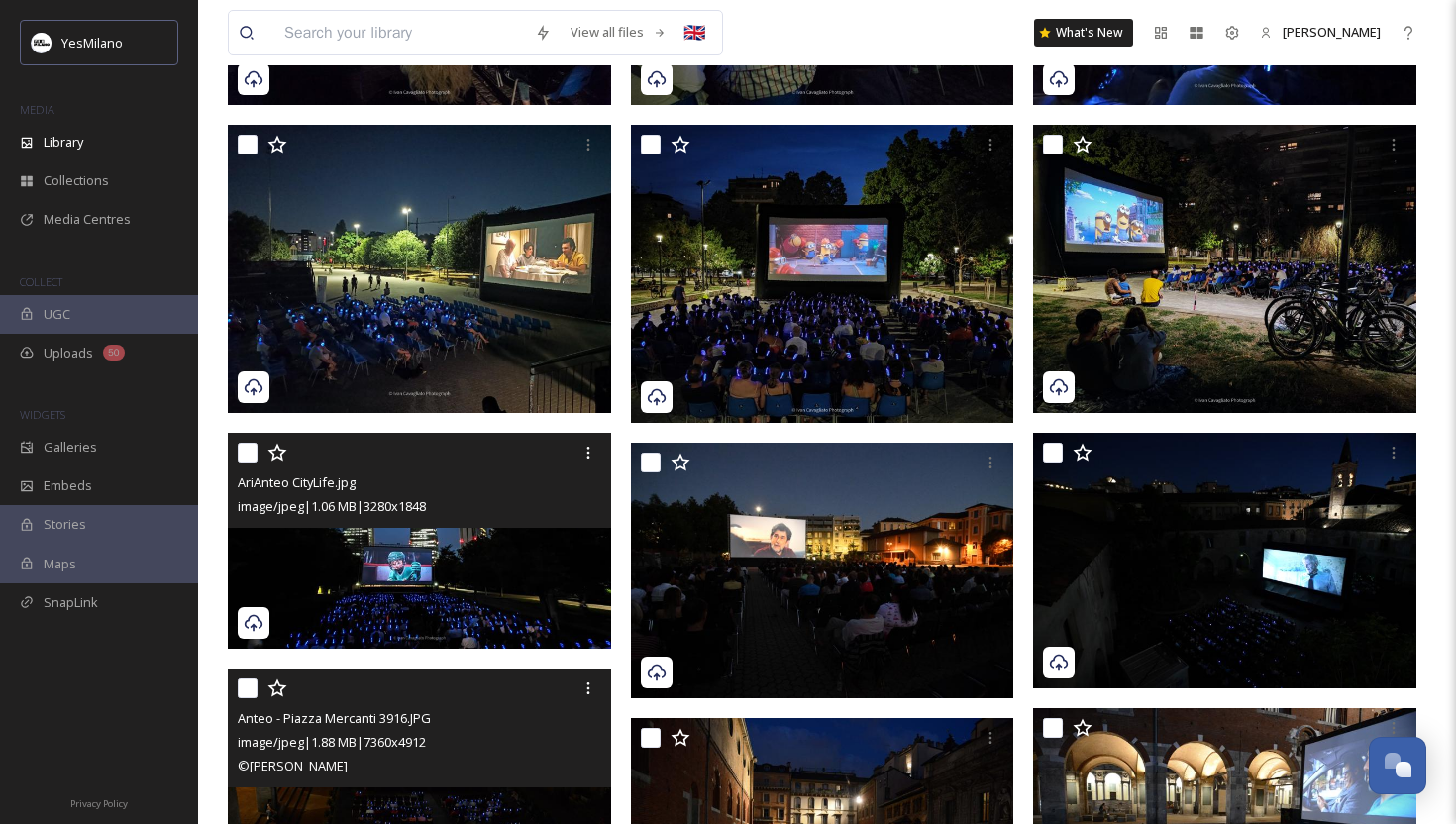 scroll, scrollTop: 527, scrollLeft: 0, axis: vertical 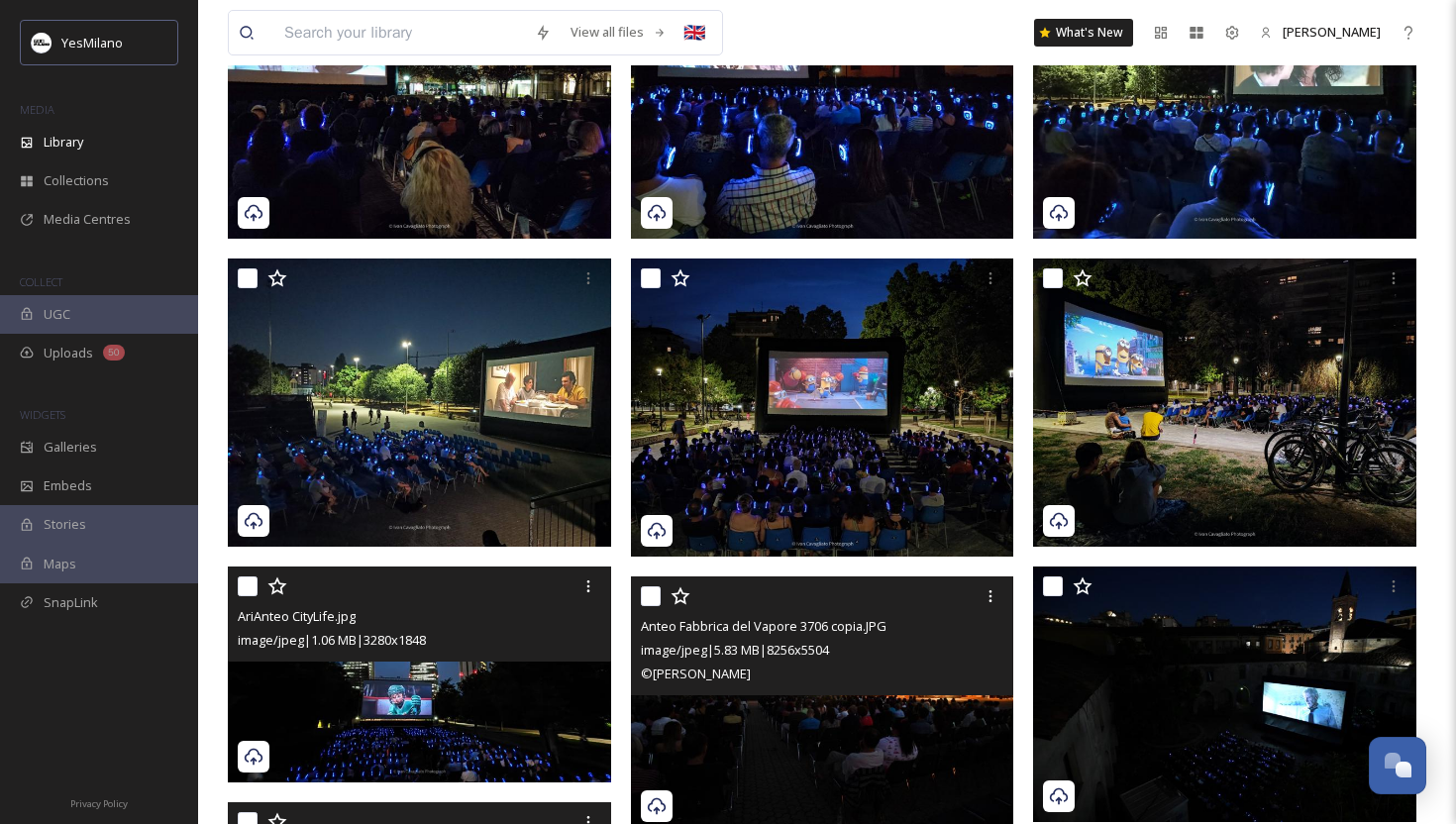click at bounding box center [822, 704] 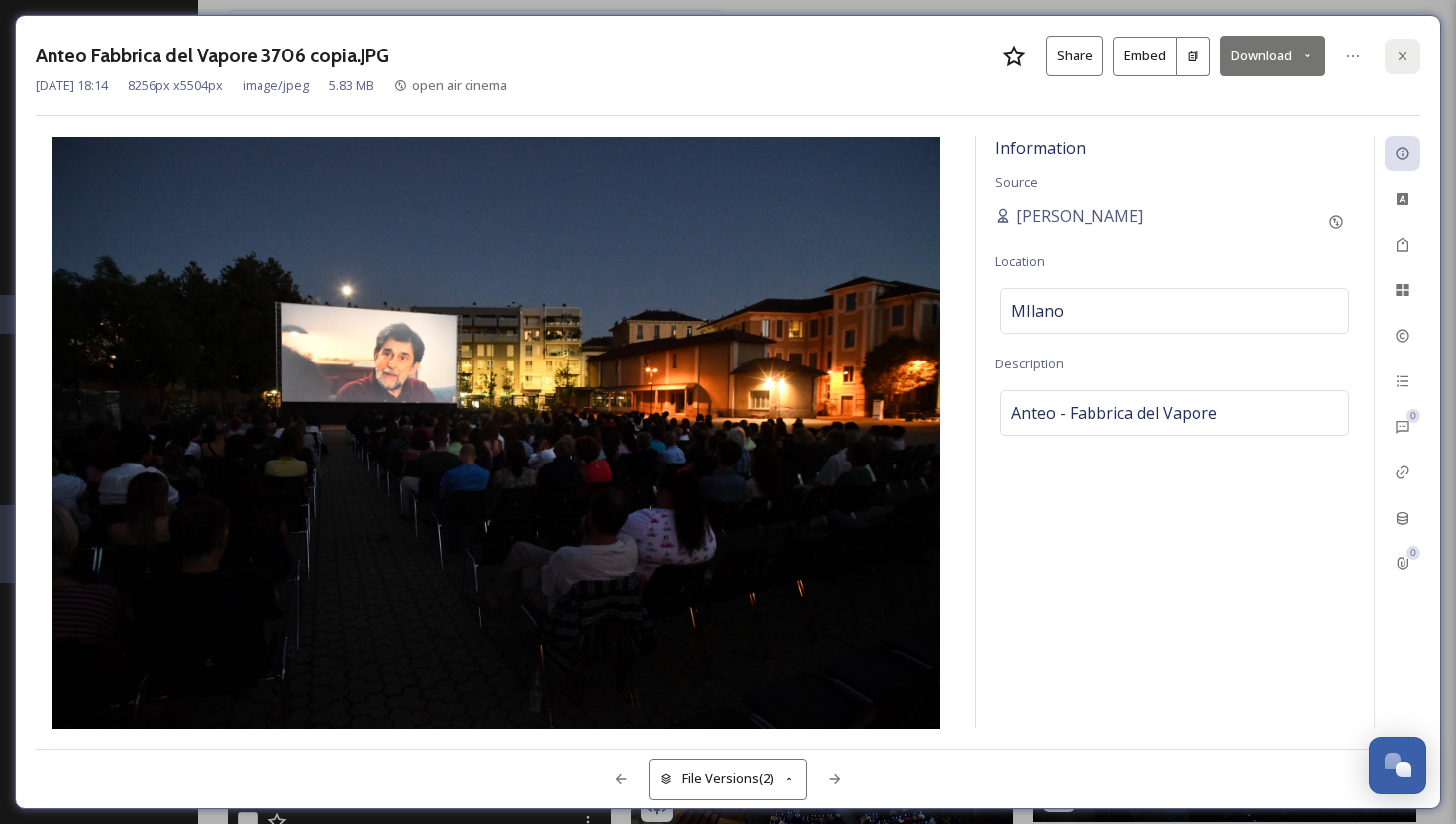 click 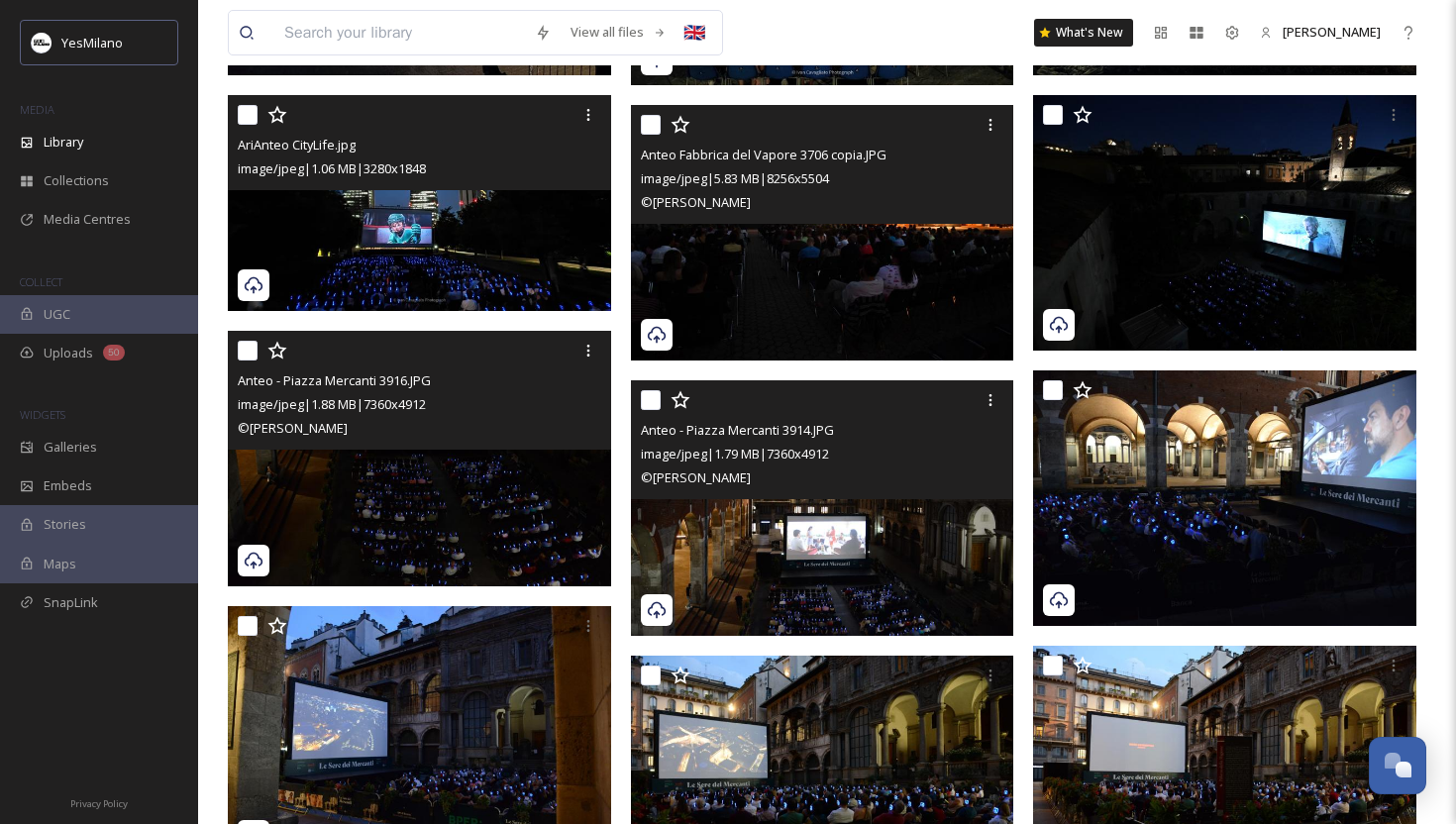 scroll, scrollTop: 1119, scrollLeft: 0, axis: vertical 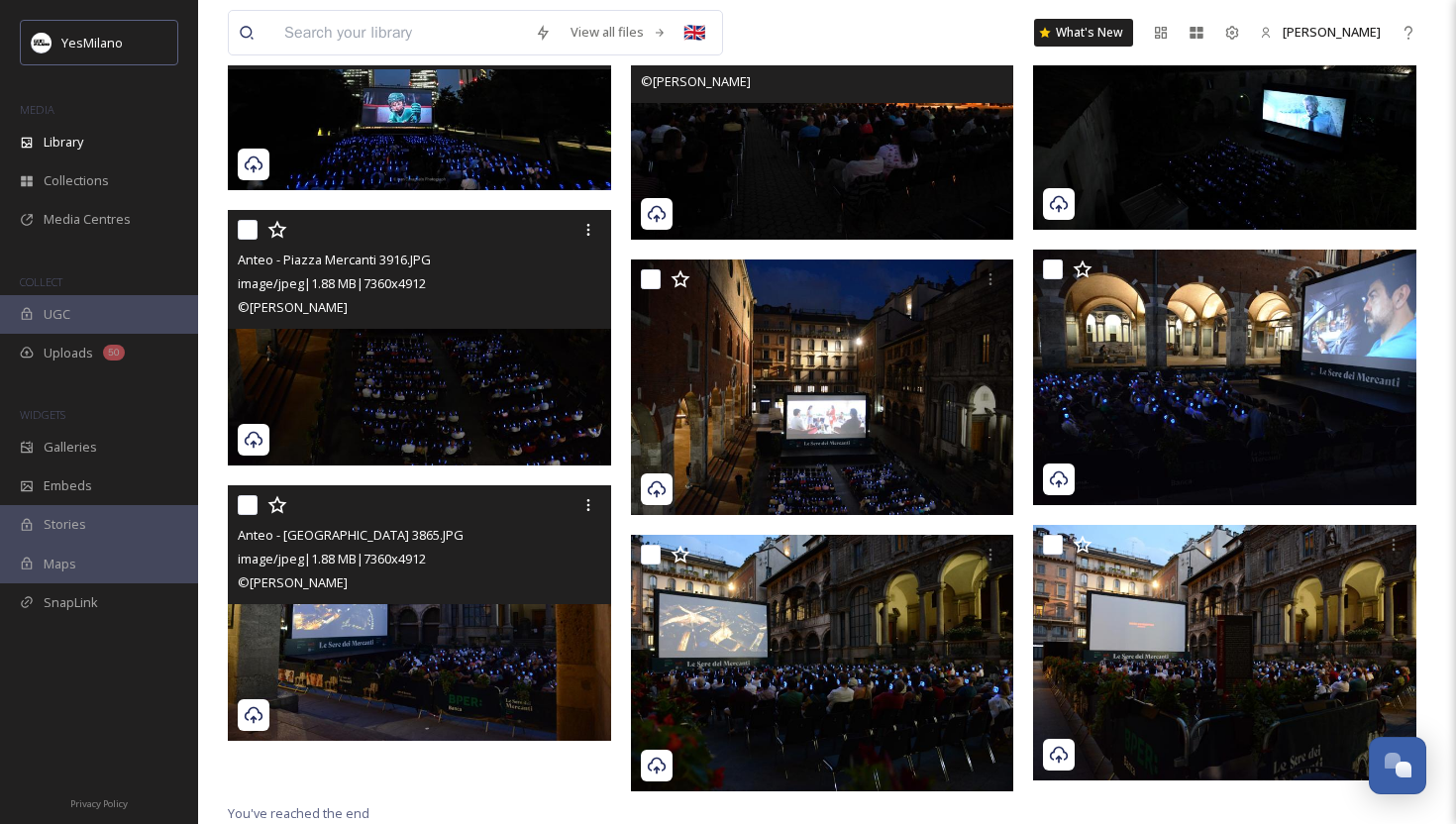 click at bounding box center (419, 613) 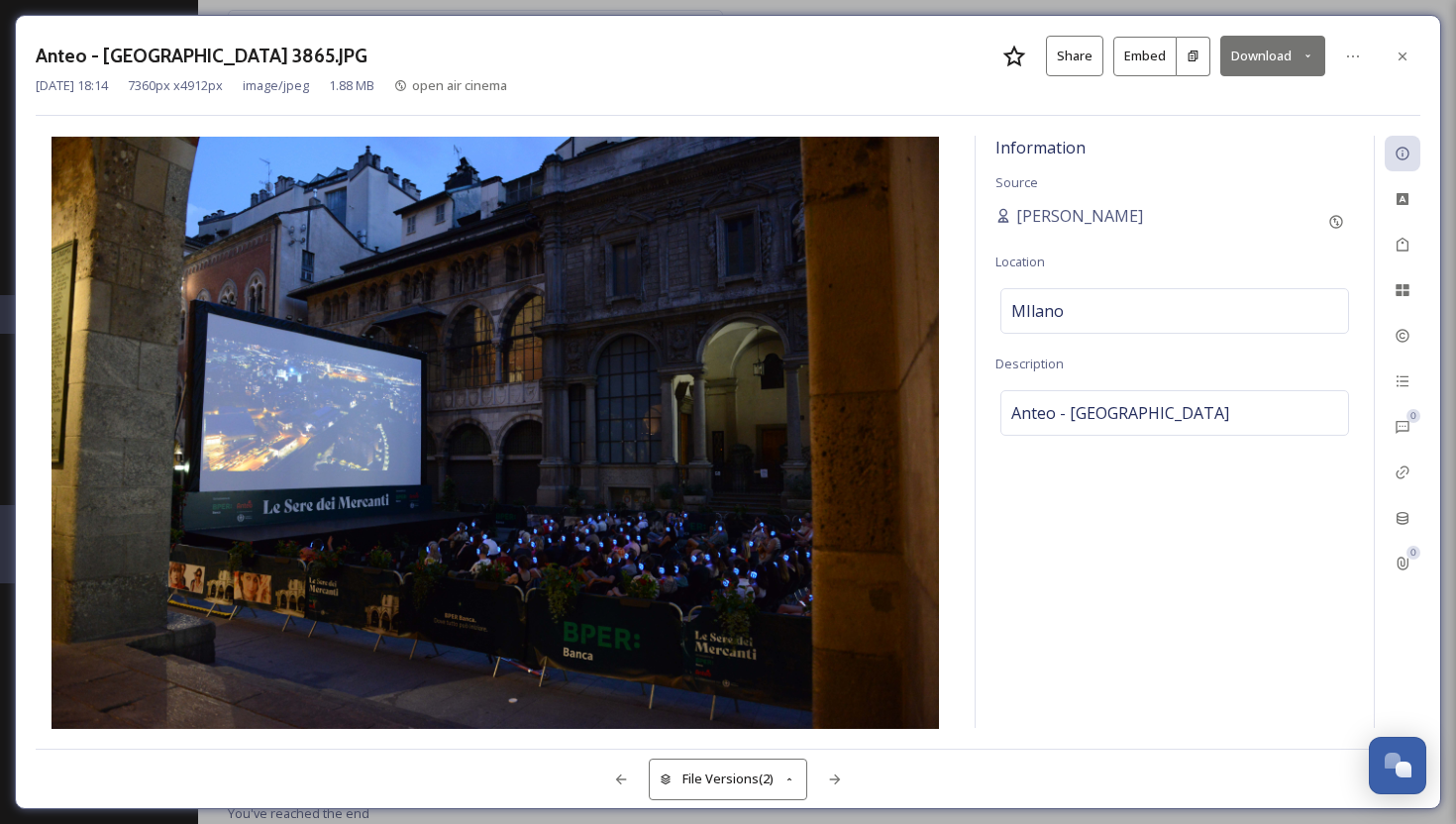 click on "Download" at bounding box center (1273, 55) 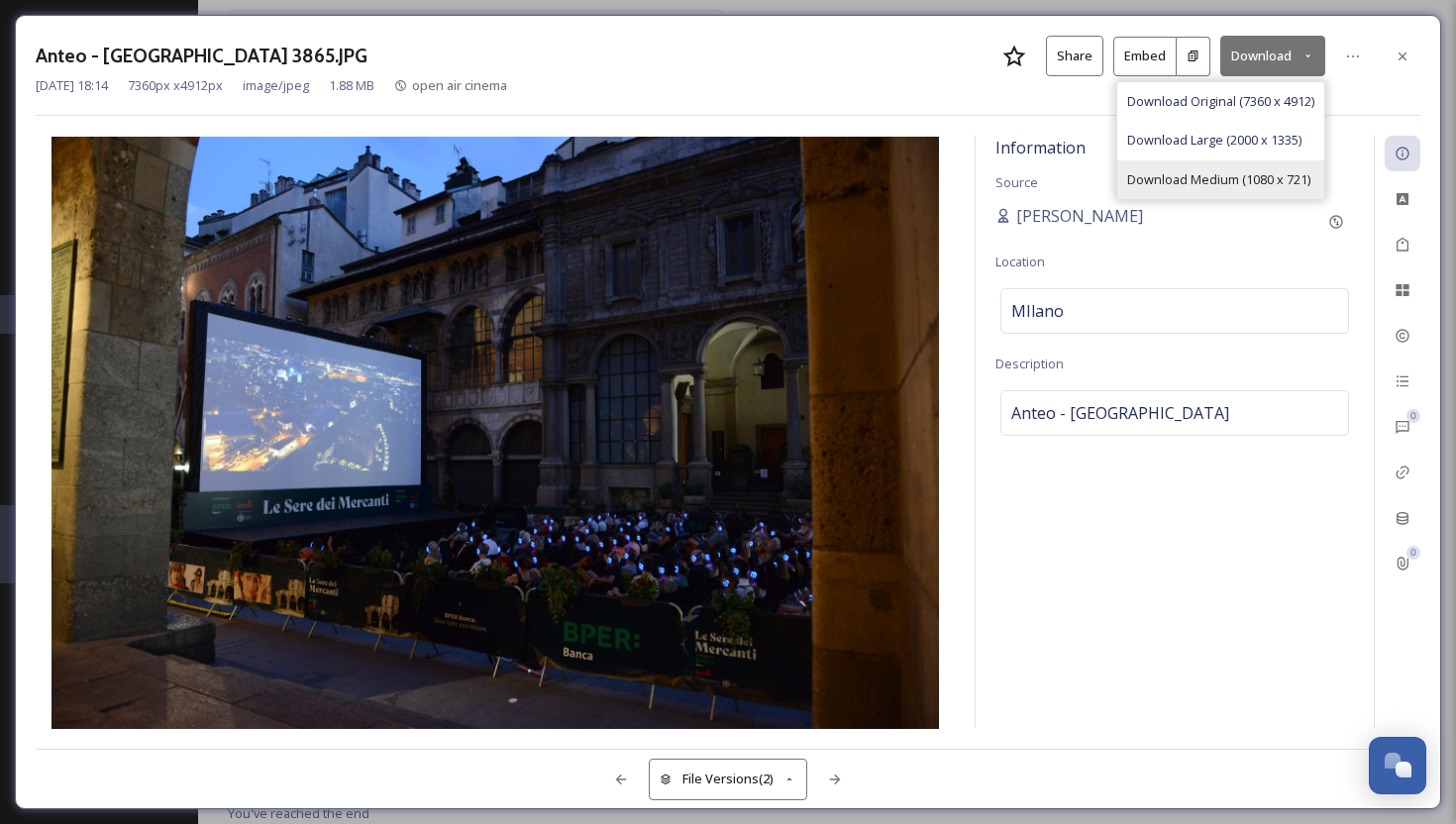 click on "Download Medium (1080 x 721)" at bounding box center [1218, 179] 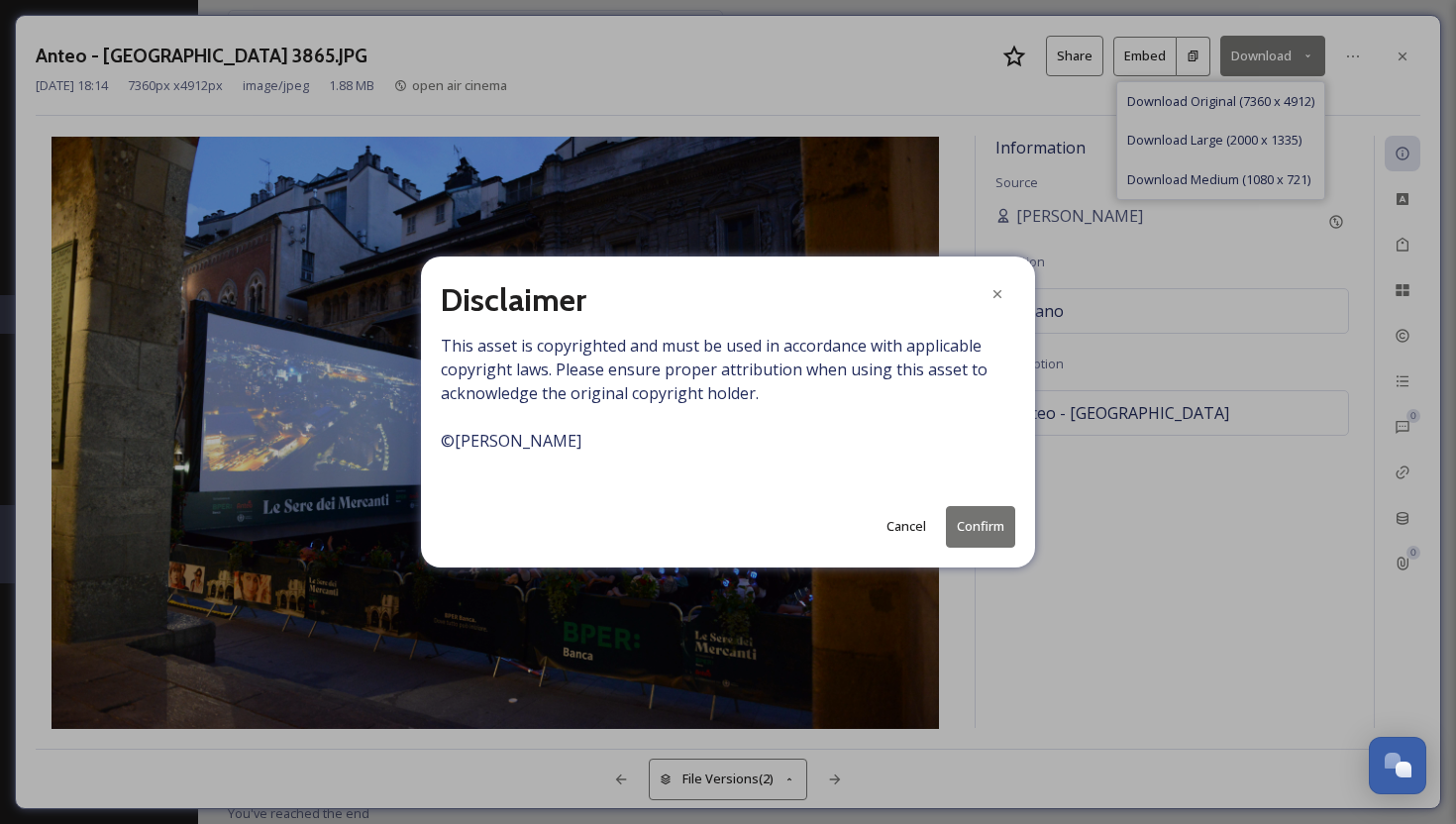 click on "Confirm" at bounding box center [981, 526] 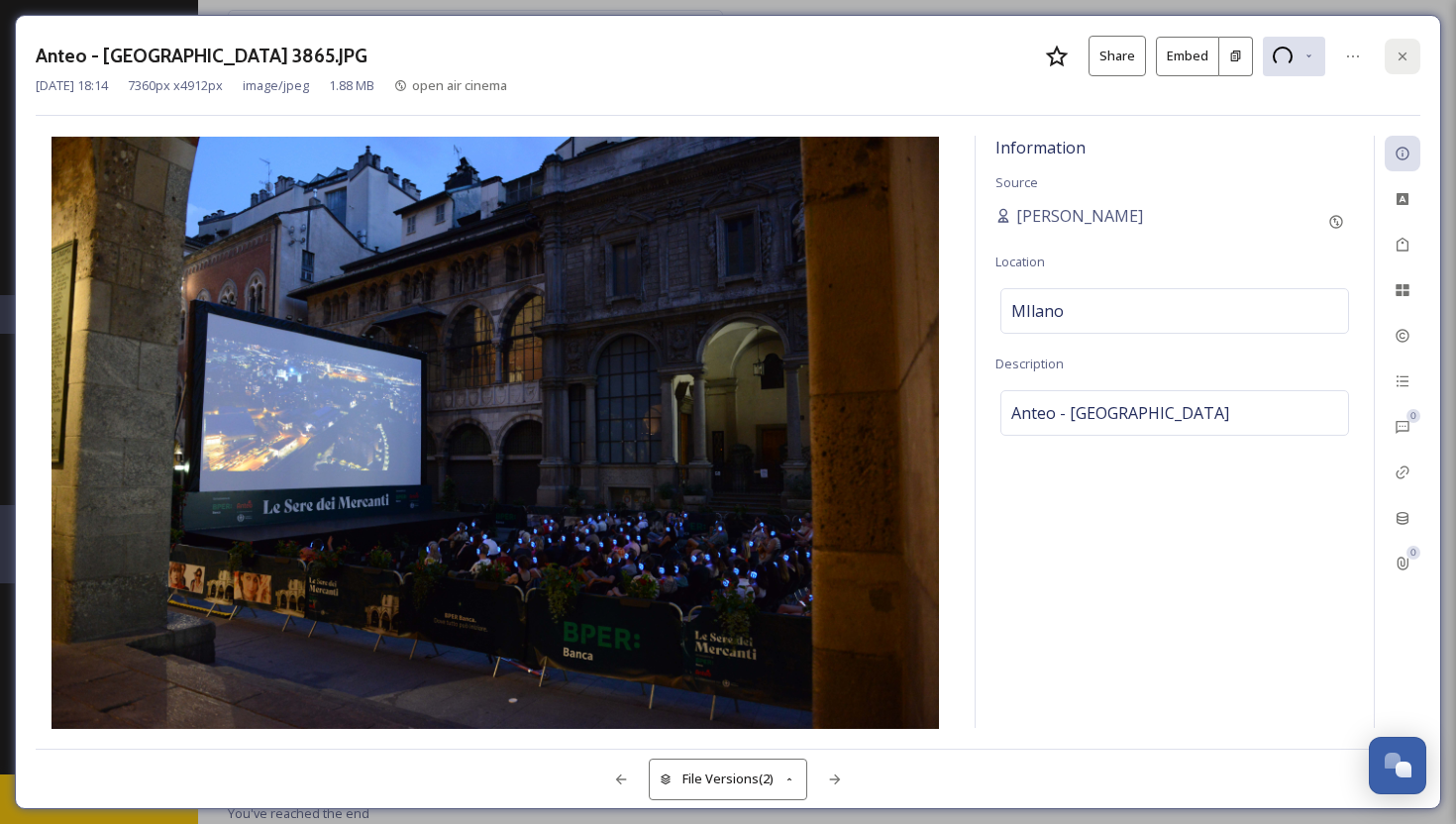 click 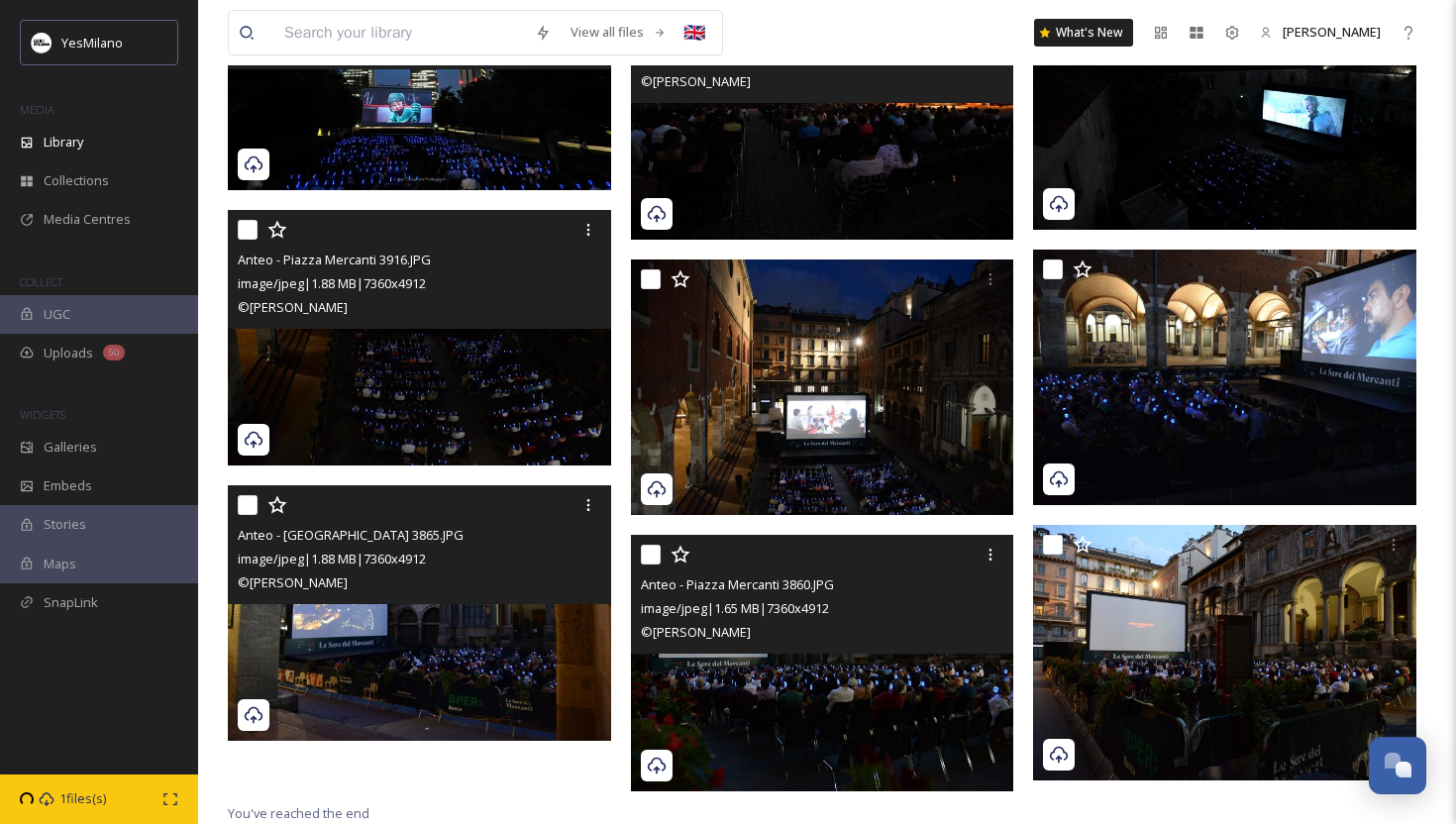 click at bounding box center (822, 663) 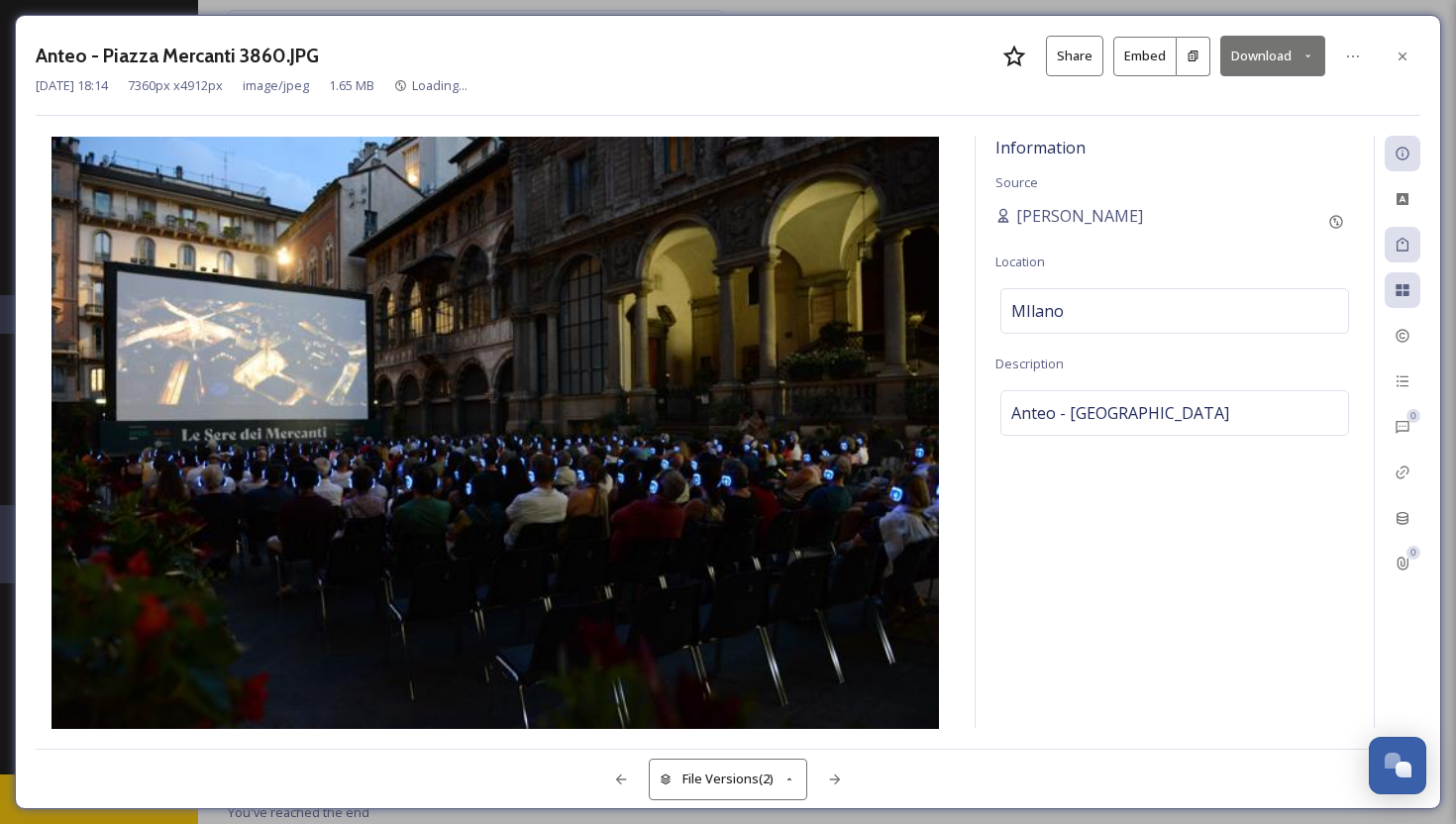 scroll, scrollTop: 1109, scrollLeft: 0, axis: vertical 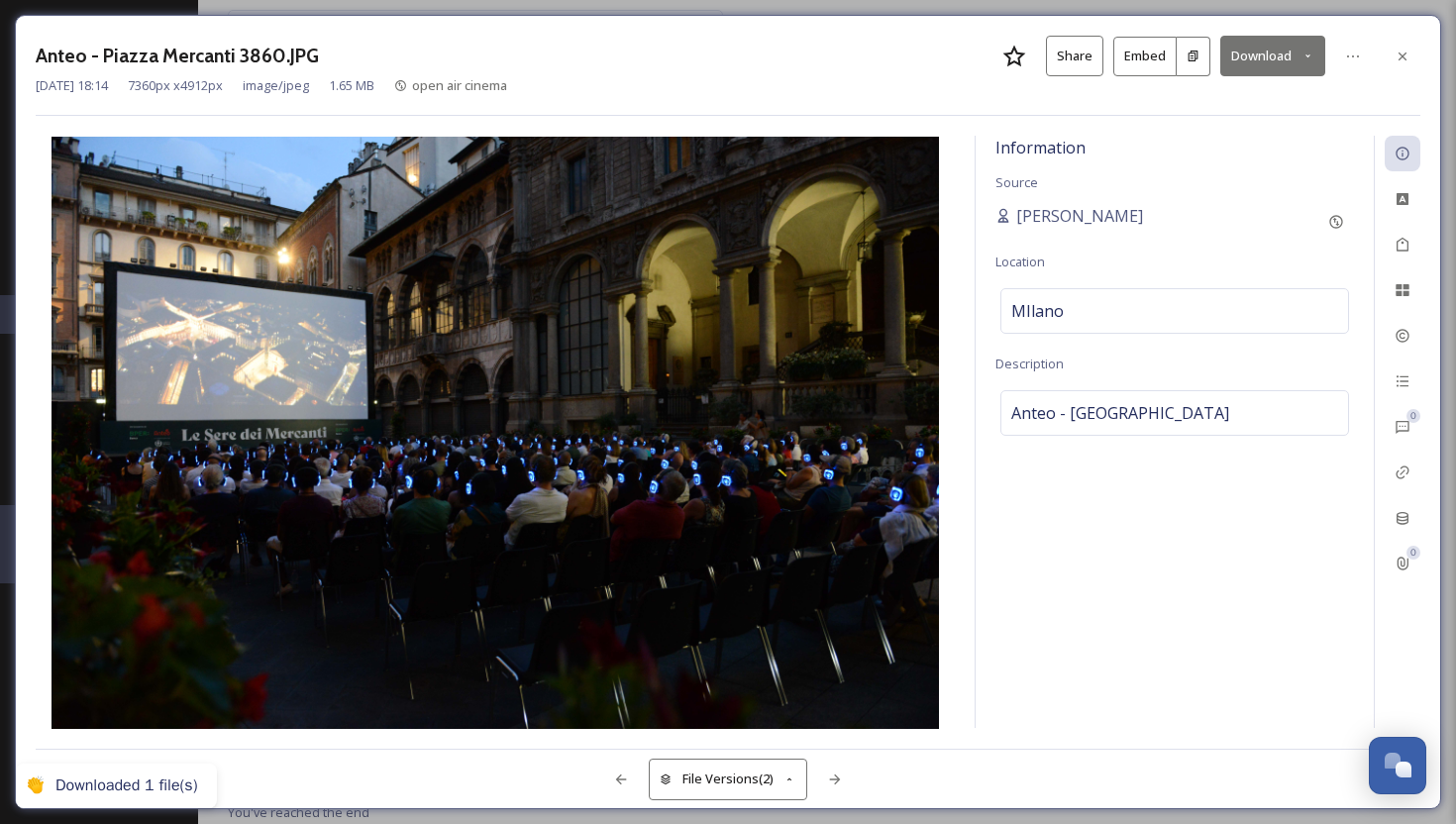 click on "Download" at bounding box center (1273, 55) 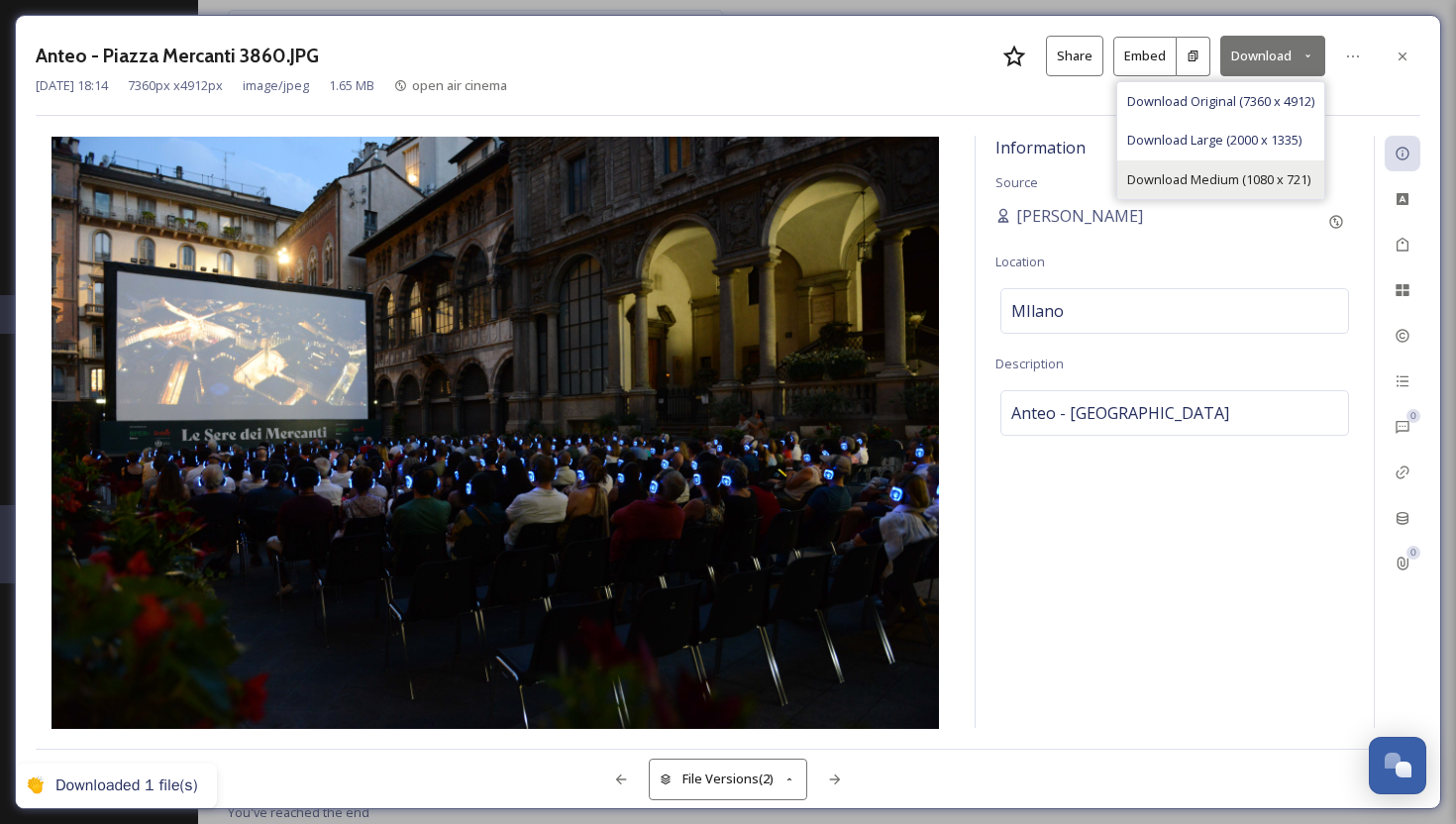 click on "Download Medium (1080 x 721)" at bounding box center [1218, 179] 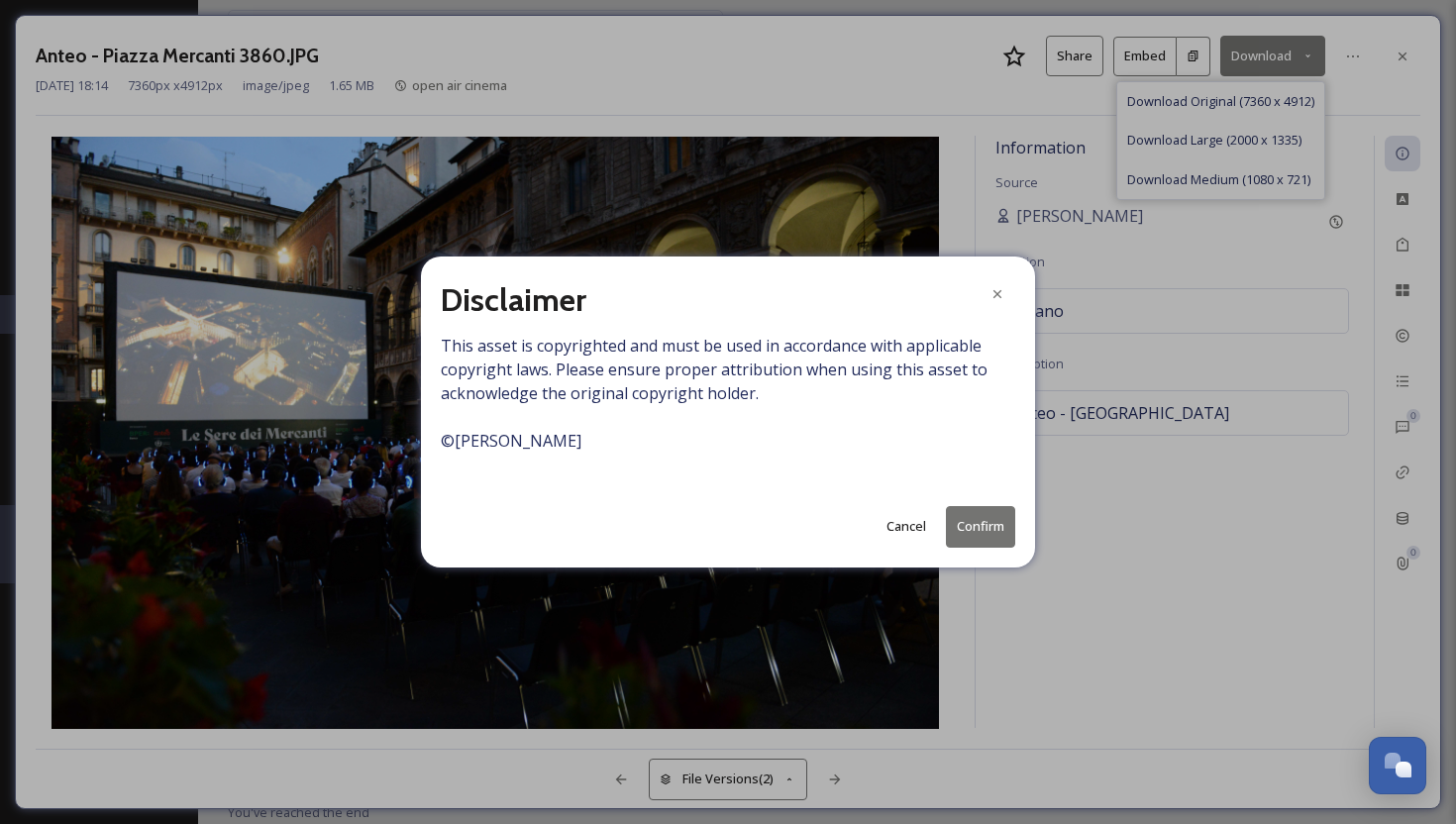 click on "Confirm" at bounding box center (981, 526) 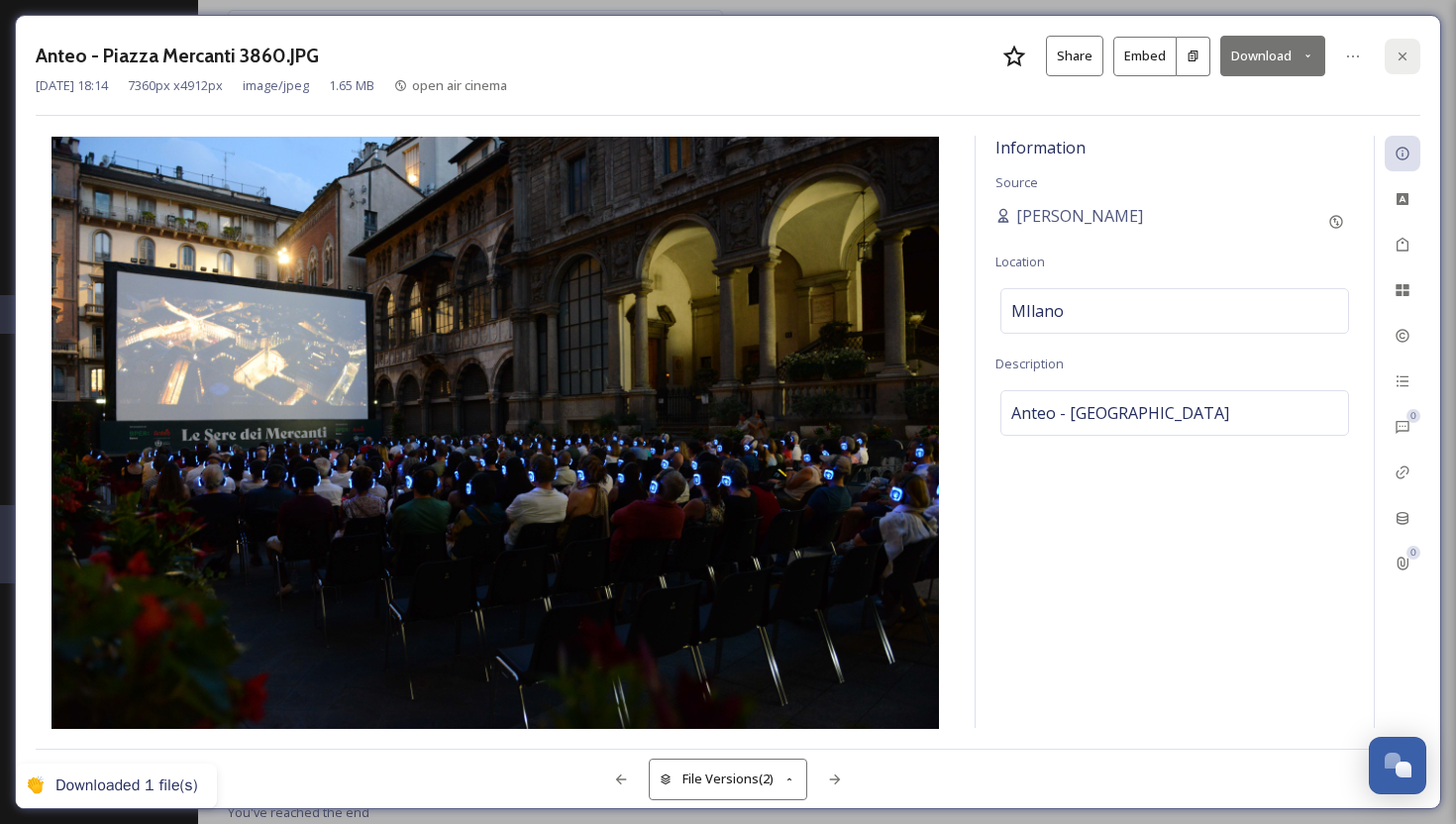 click 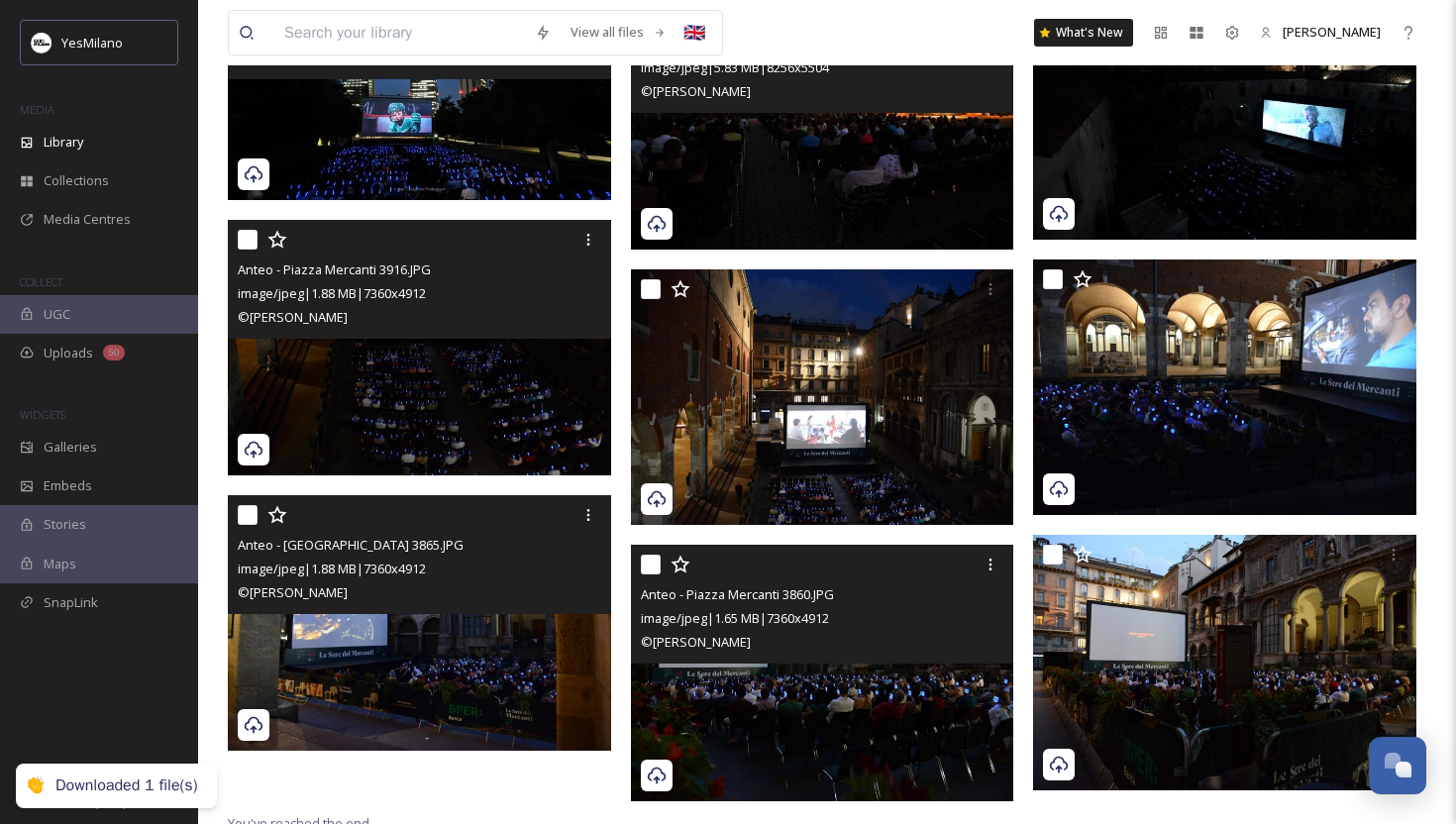 scroll, scrollTop: 1119, scrollLeft: 0, axis: vertical 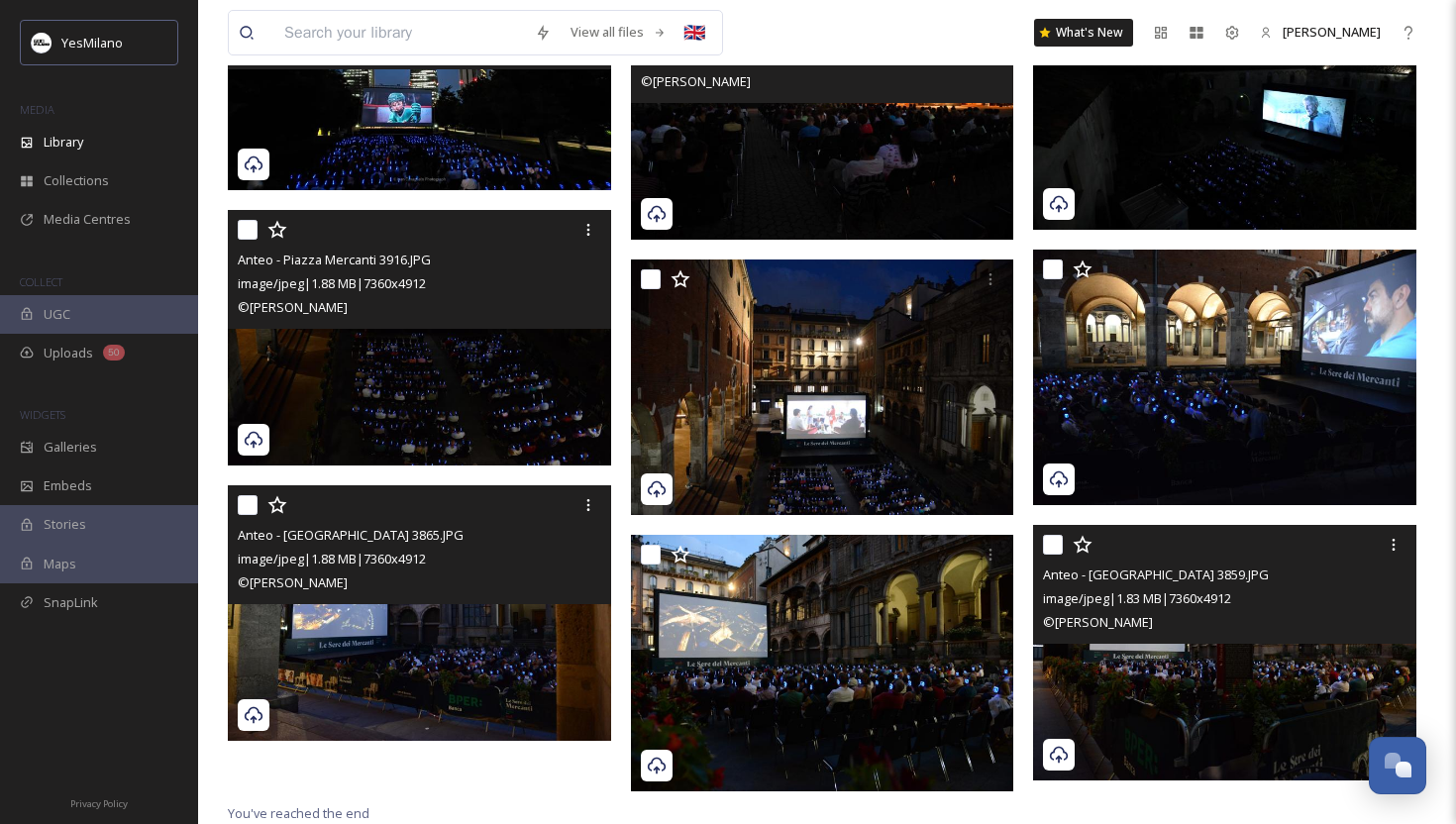 click at bounding box center [1224, 653] 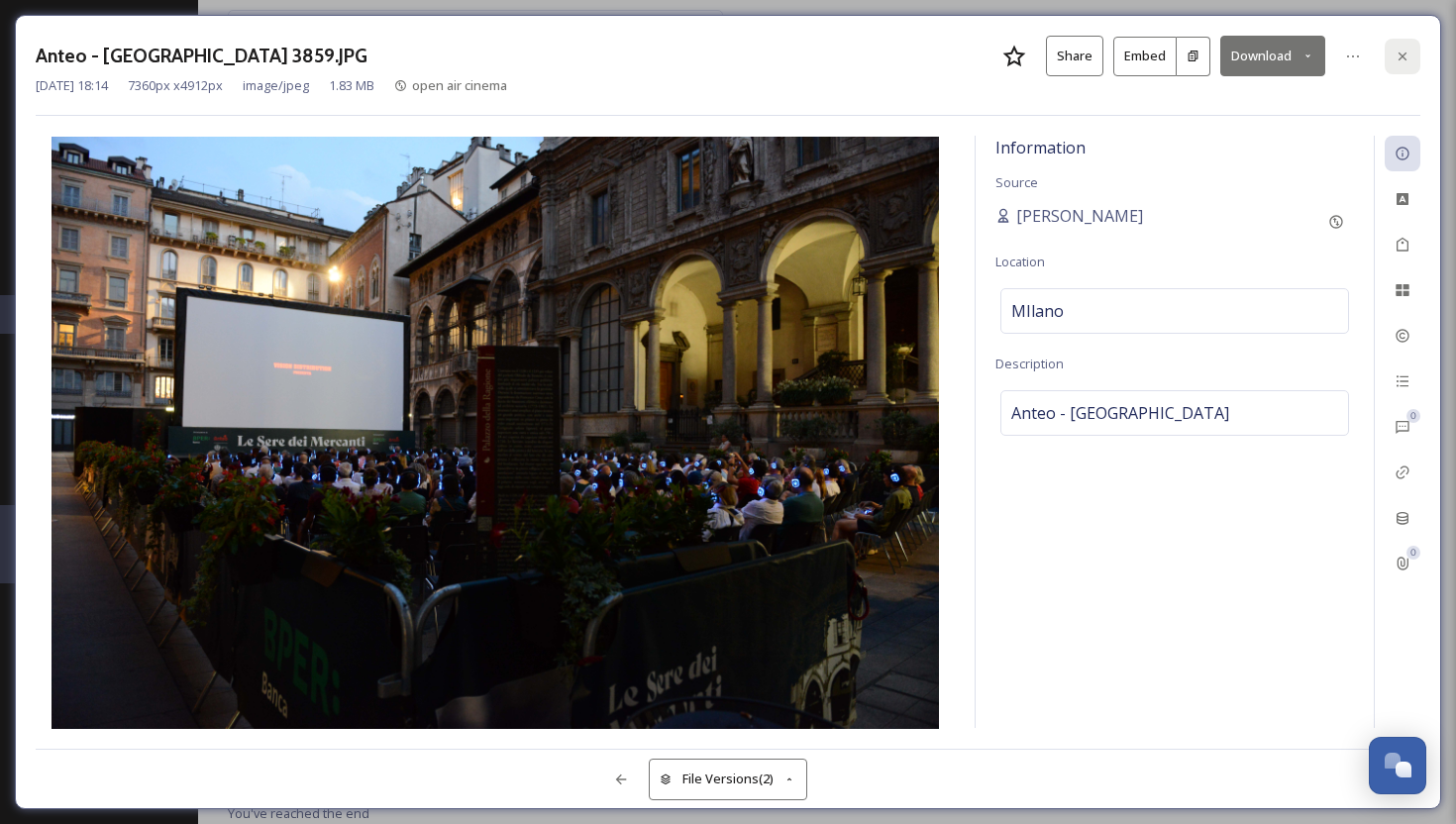 click at bounding box center (1403, 56) 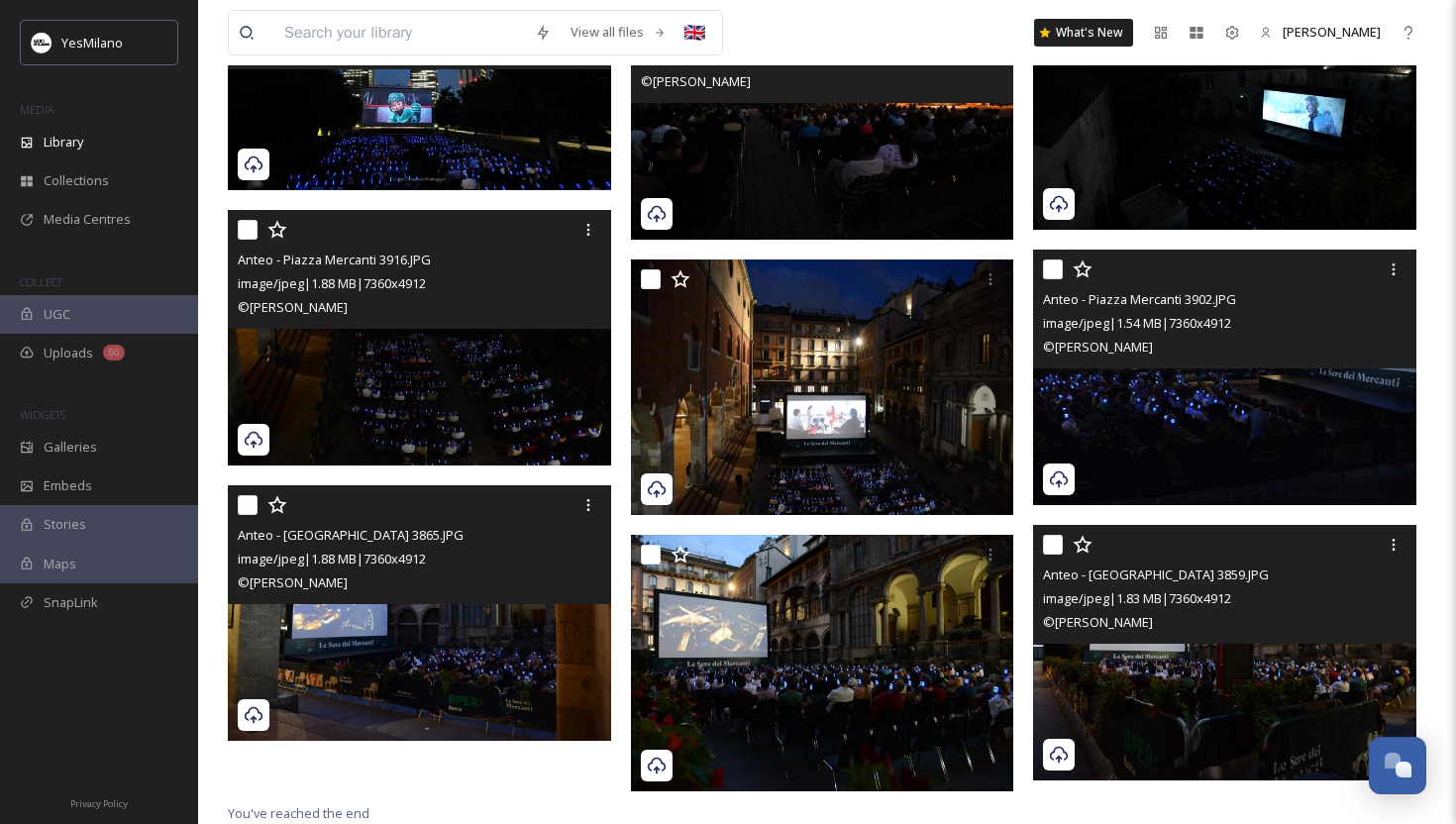 scroll, scrollTop: 1042, scrollLeft: 0, axis: vertical 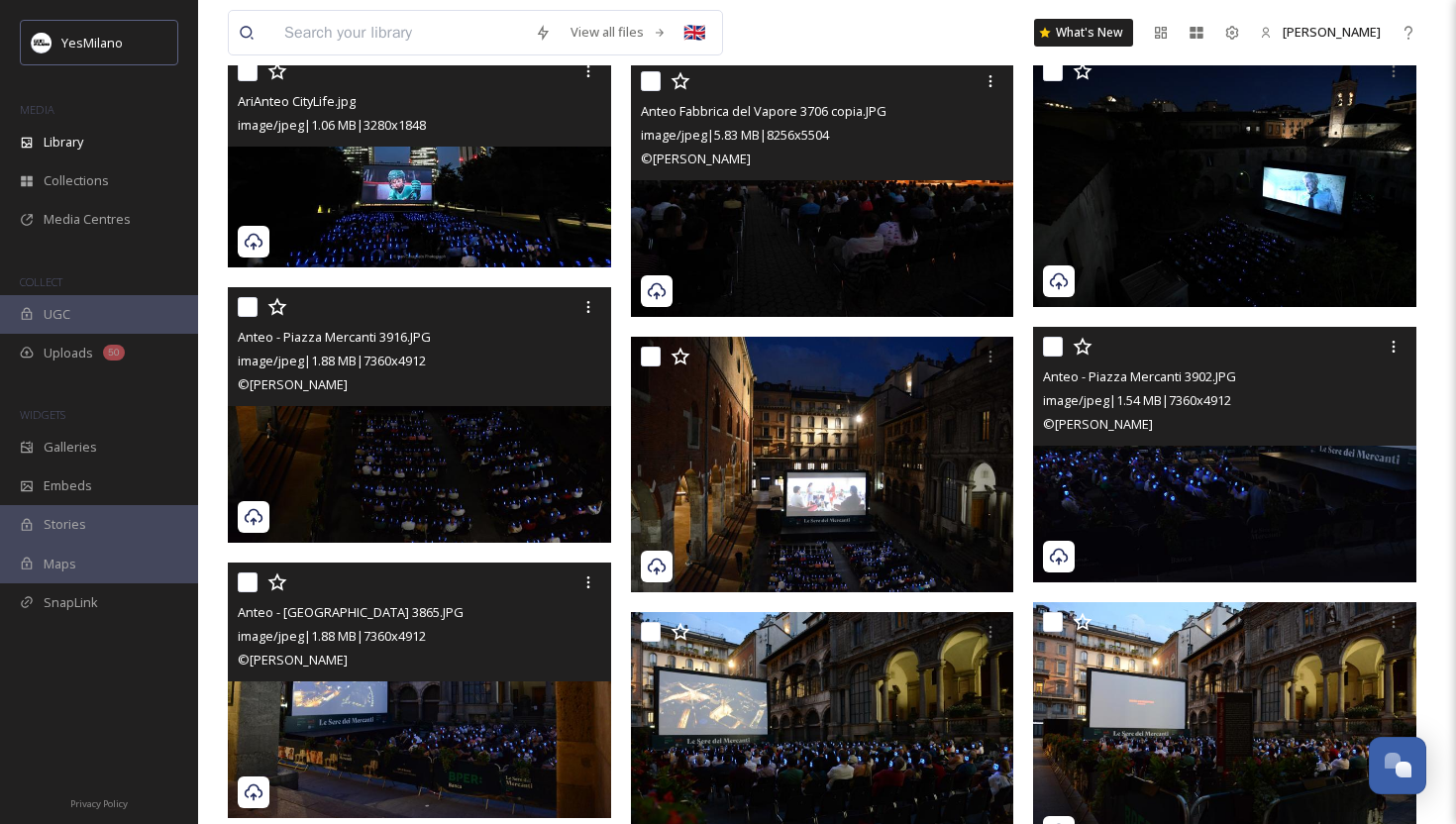 click at bounding box center (1224, 455) 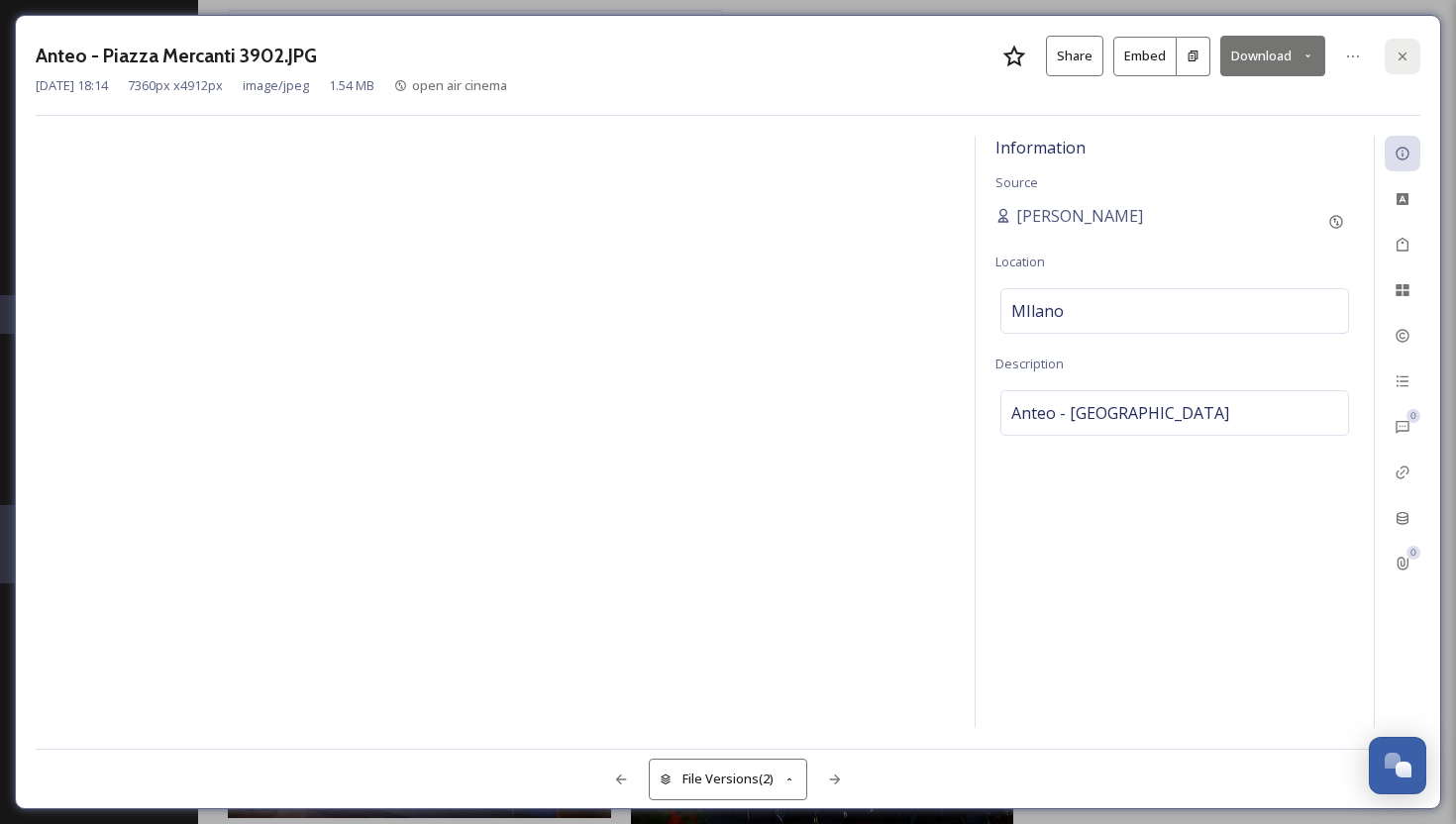 click 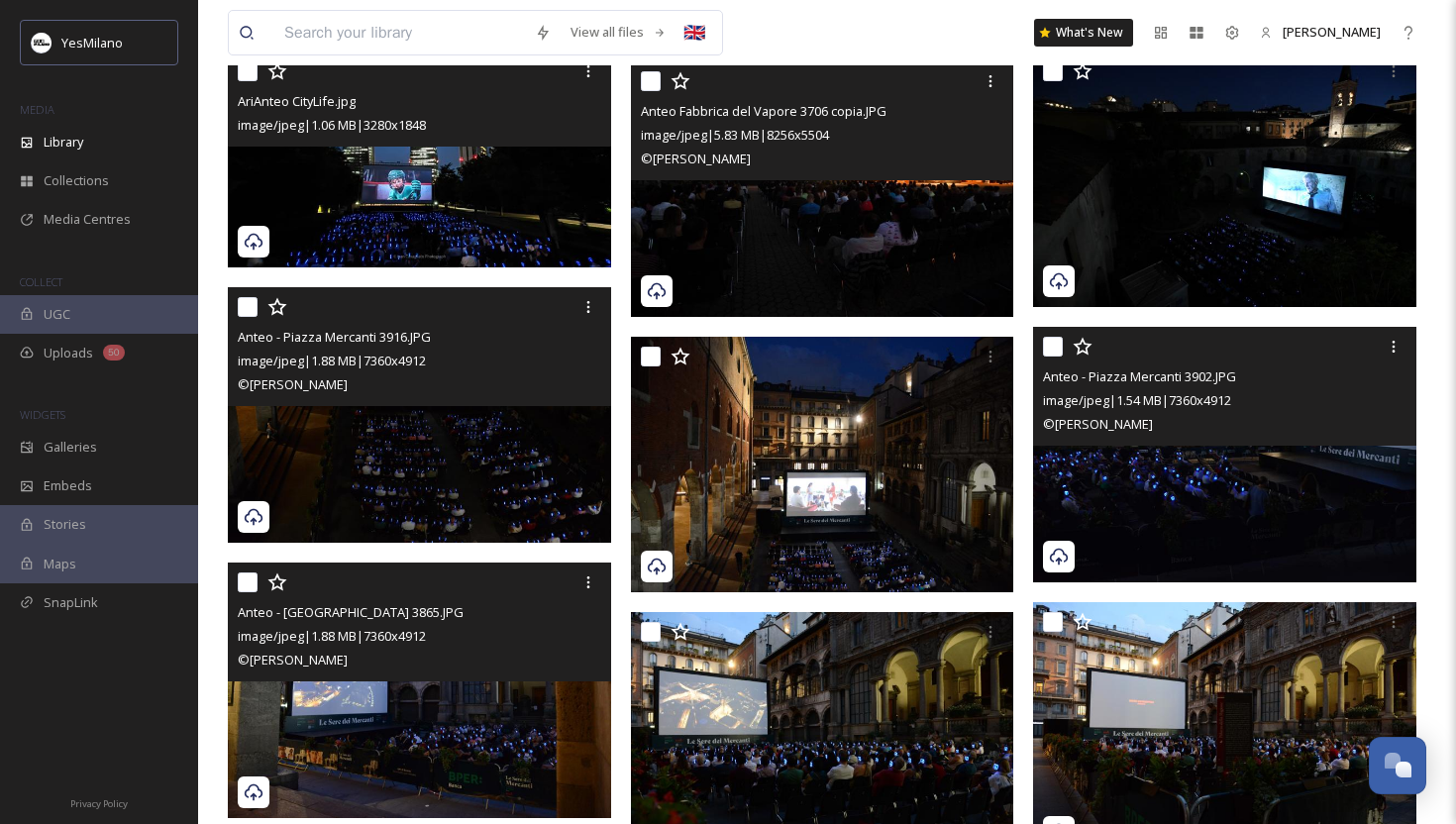 scroll, scrollTop: 0, scrollLeft: 0, axis: both 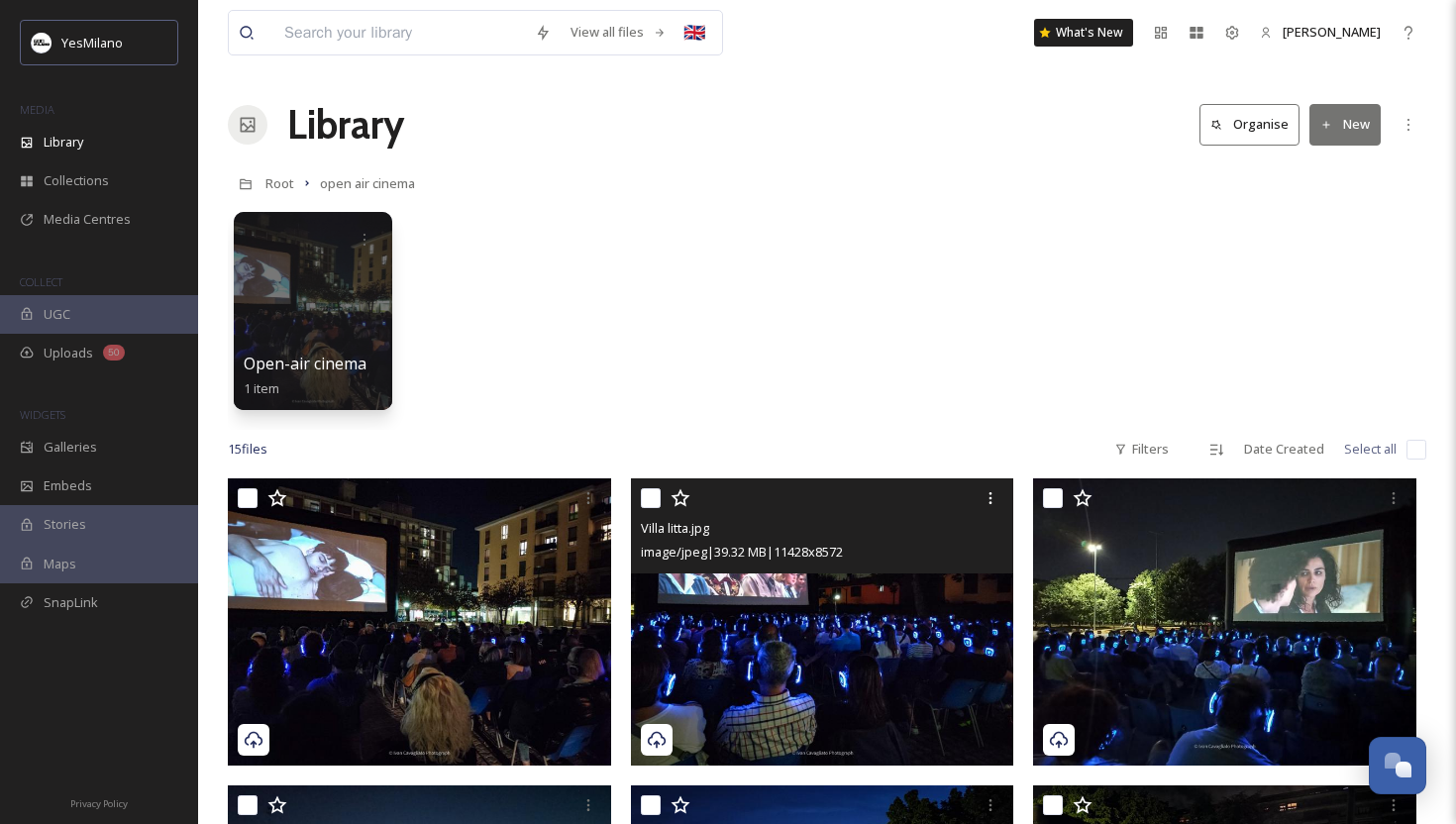 click at bounding box center [822, 622] 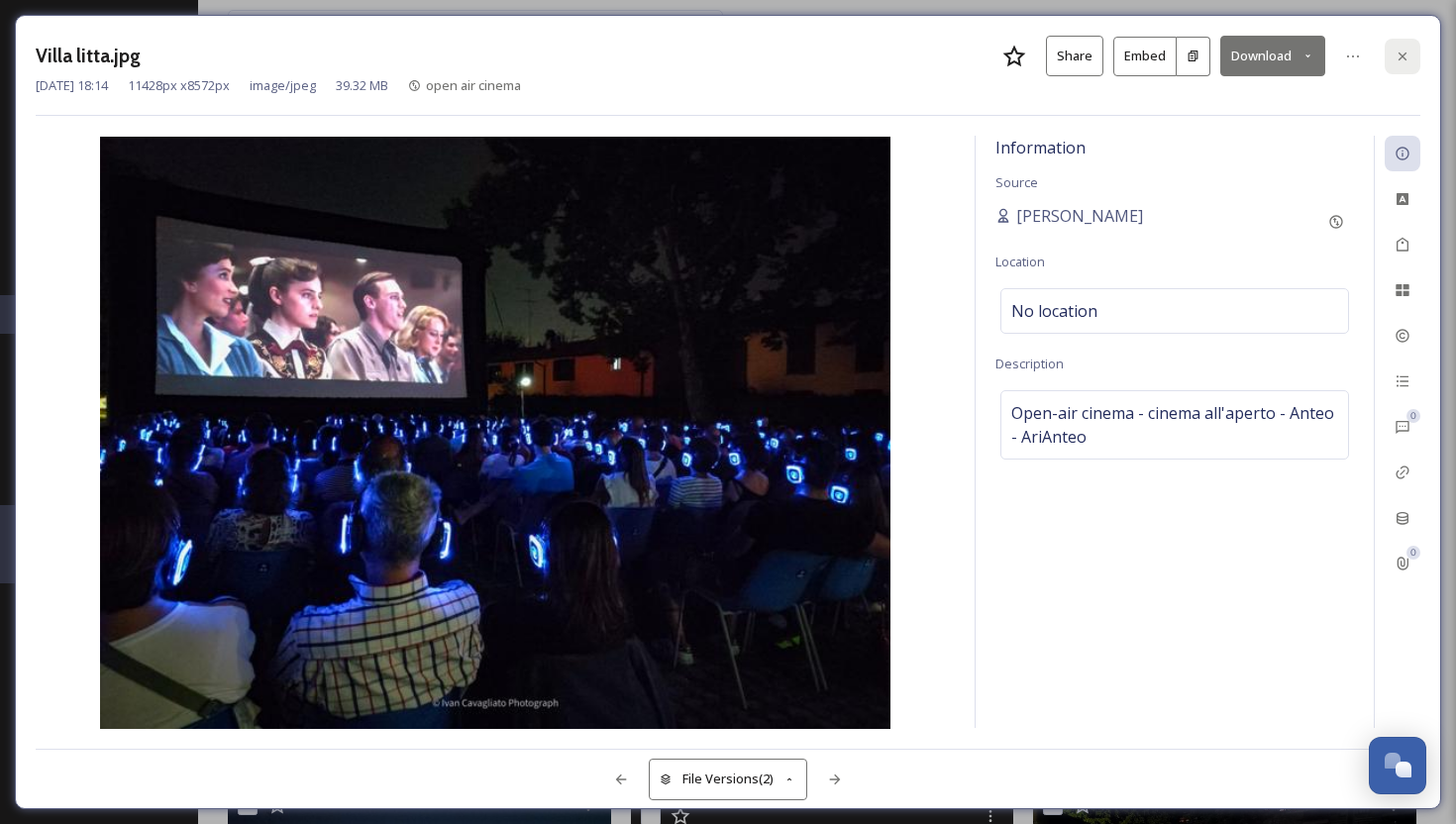 click at bounding box center [1403, 56] 